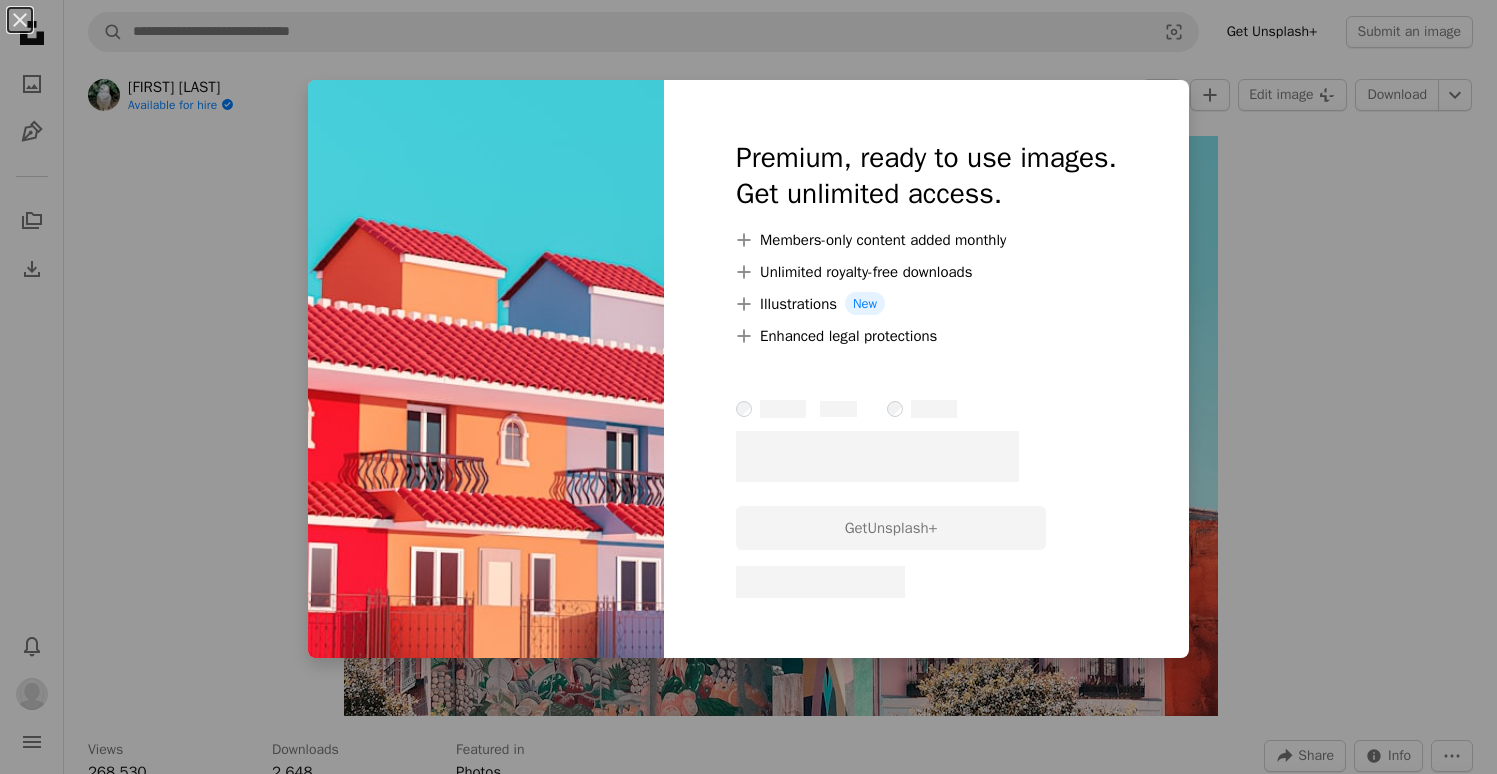 scroll, scrollTop: 2632, scrollLeft: 0, axis: vertical 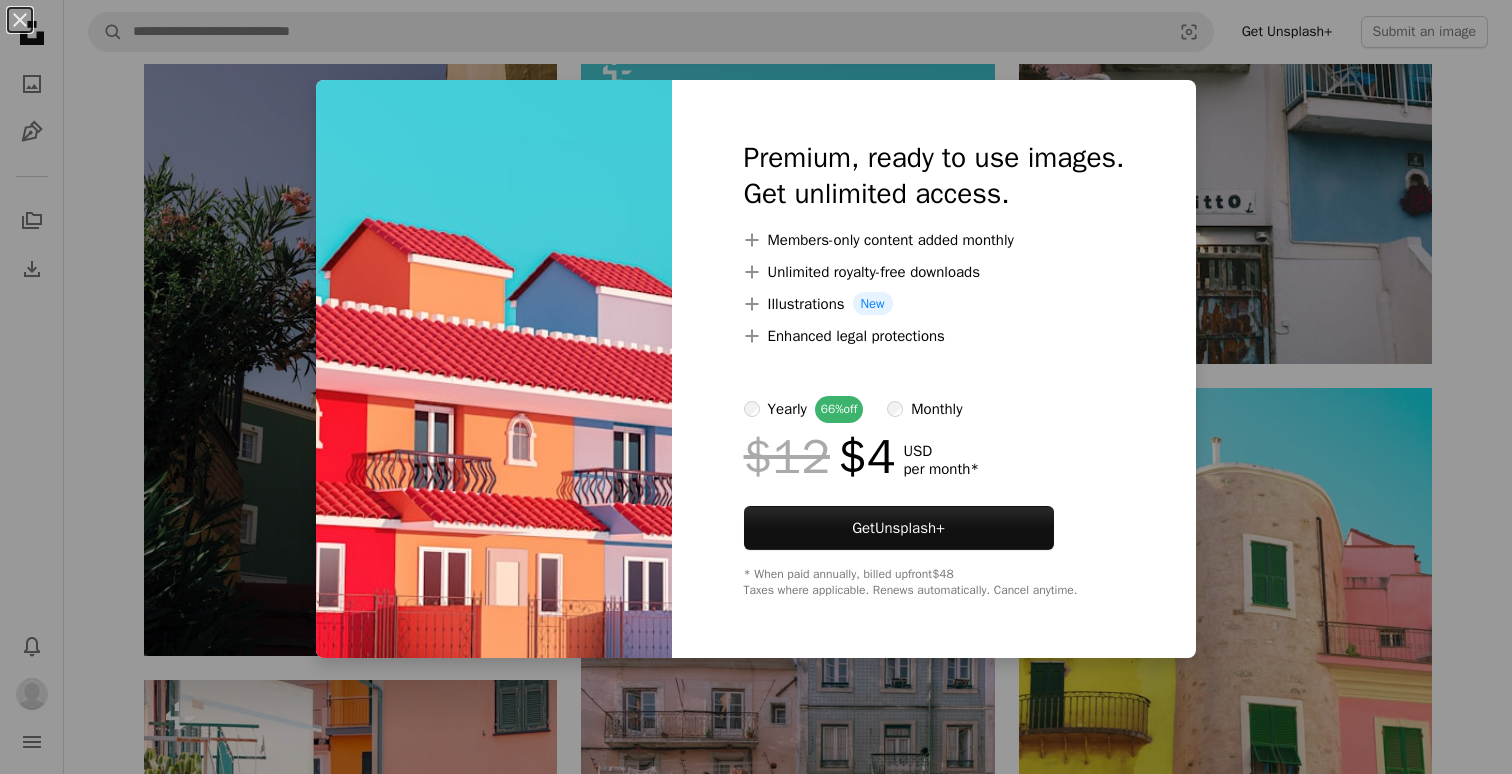 click on "An X shape Premium, ready to use images. Get unlimited access. A plus sign Members-only content added monthly A plus sign Unlimited royalty-free downloads A plus sign Illustrations  New A plus sign Enhanced legal protections yearly 66%  off monthly $12   $4 USD per month * Get  Unsplash+ * When paid annually, billed upfront  $48 Taxes where applicable. Renews automatically. Cancel anytime." at bounding box center [756, 387] 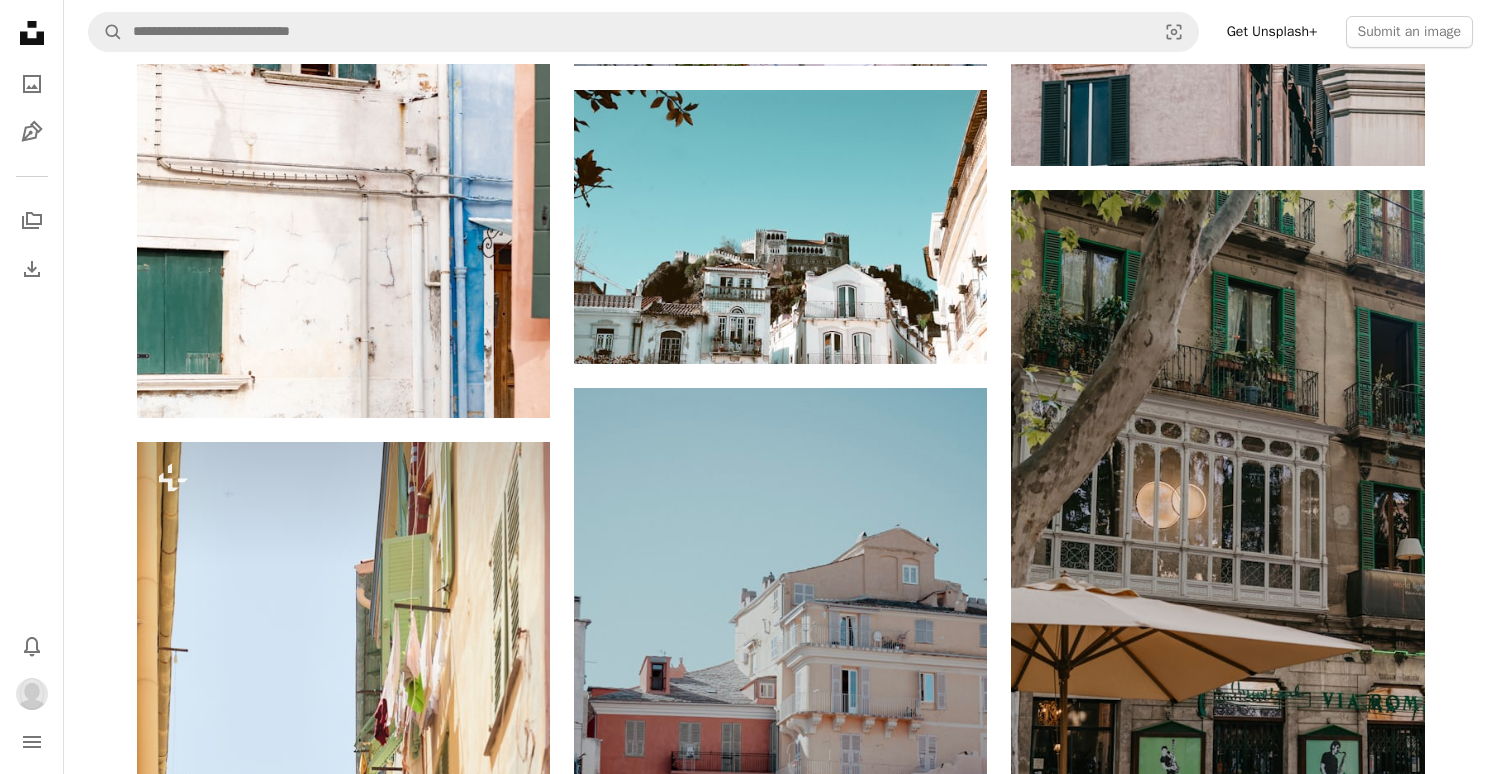 scroll, scrollTop: 5339, scrollLeft: 0, axis: vertical 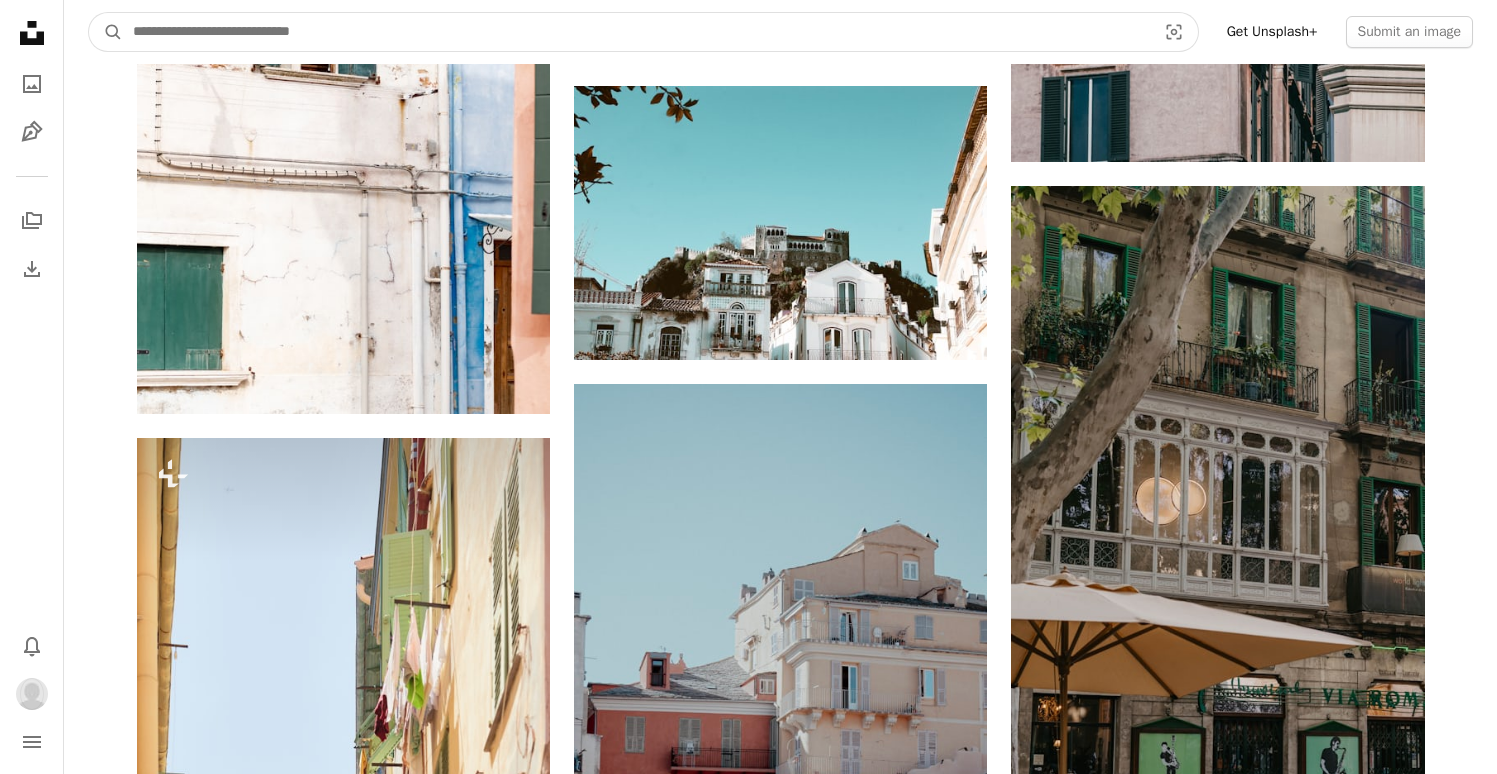 click at bounding box center [636, 32] 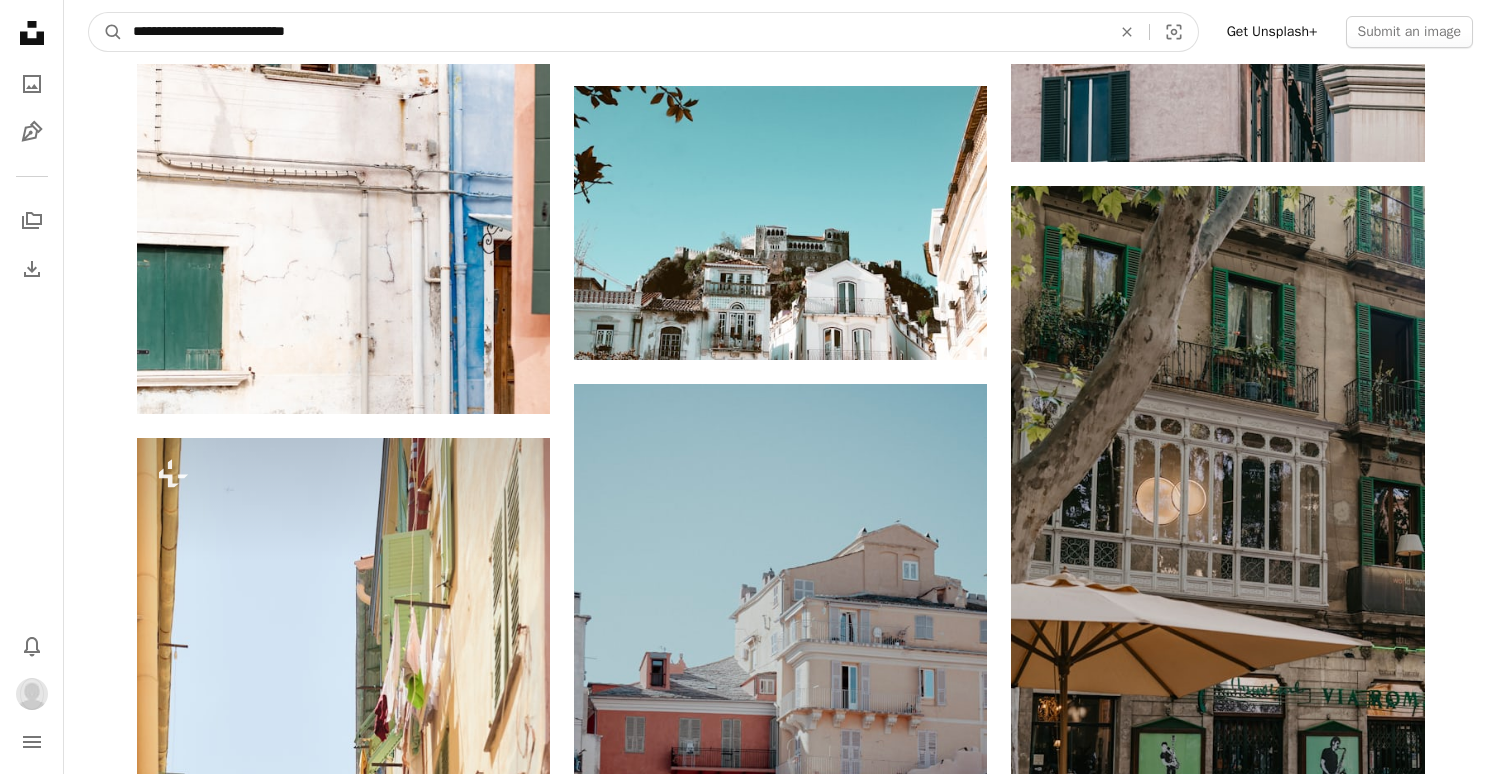 type on "**********" 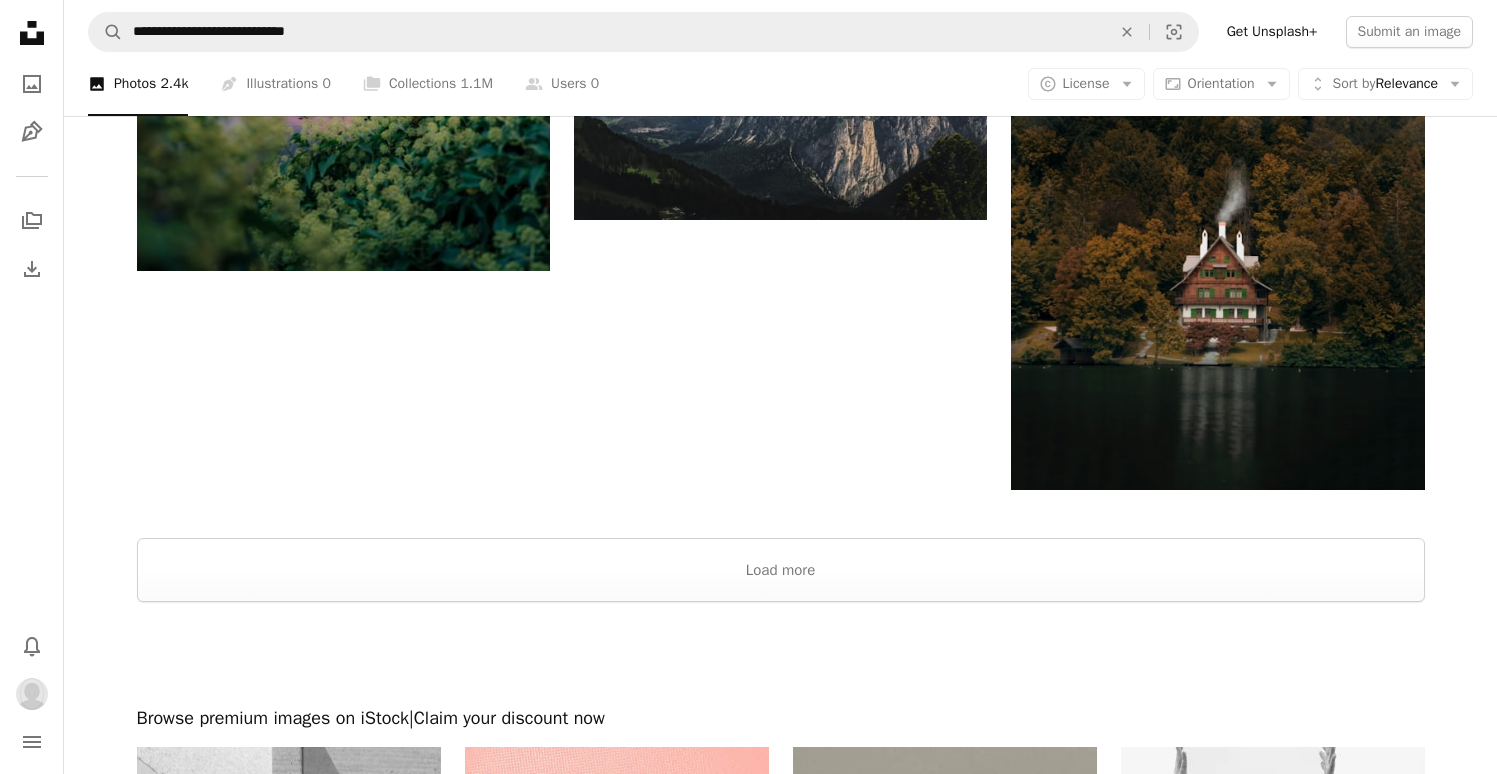 scroll, scrollTop: 3252, scrollLeft: 0, axis: vertical 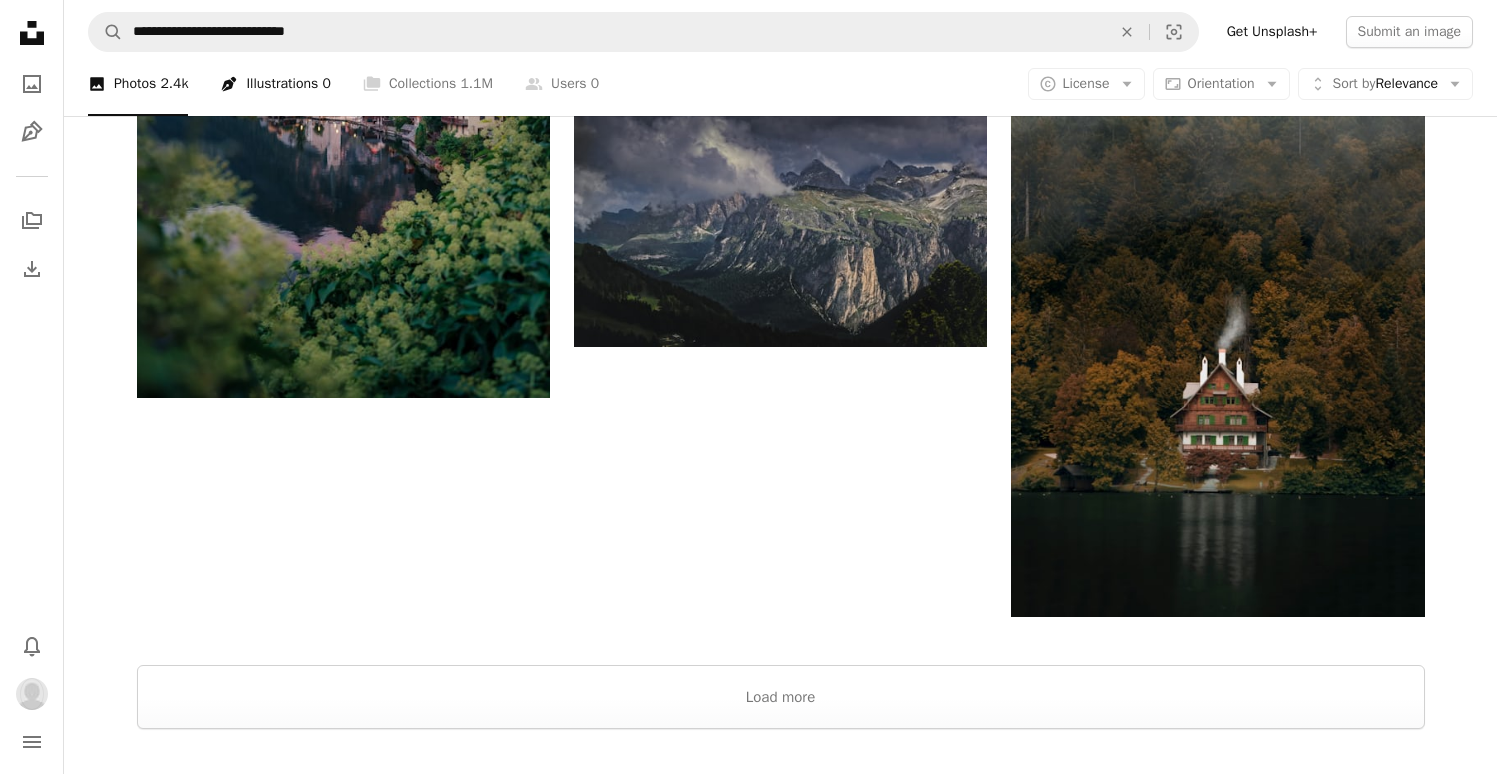 click on "Pen Tool Illustrations   0" at bounding box center (275, 84) 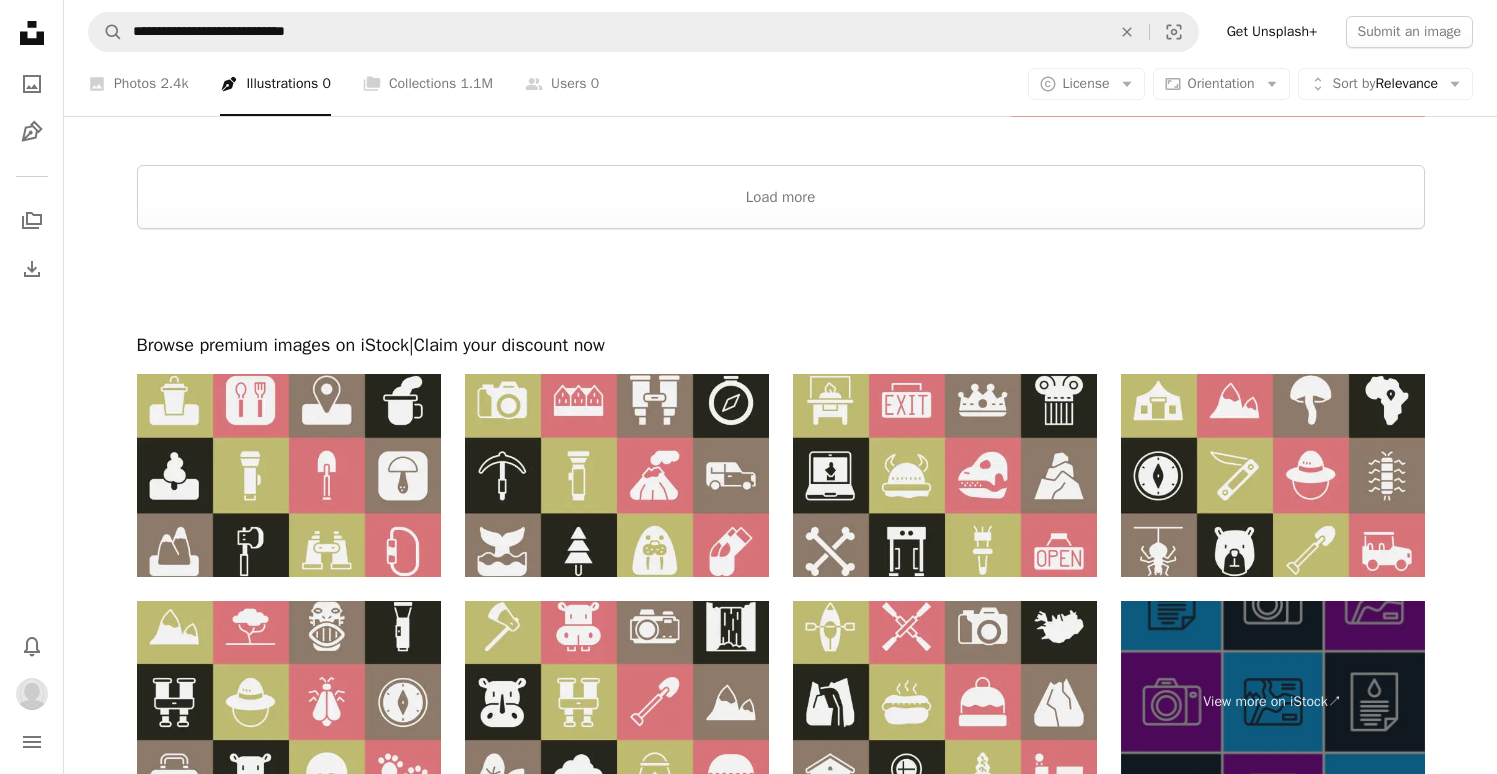 scroll, scrollTop: 3701, scrollLeft: 0, axis: vertical 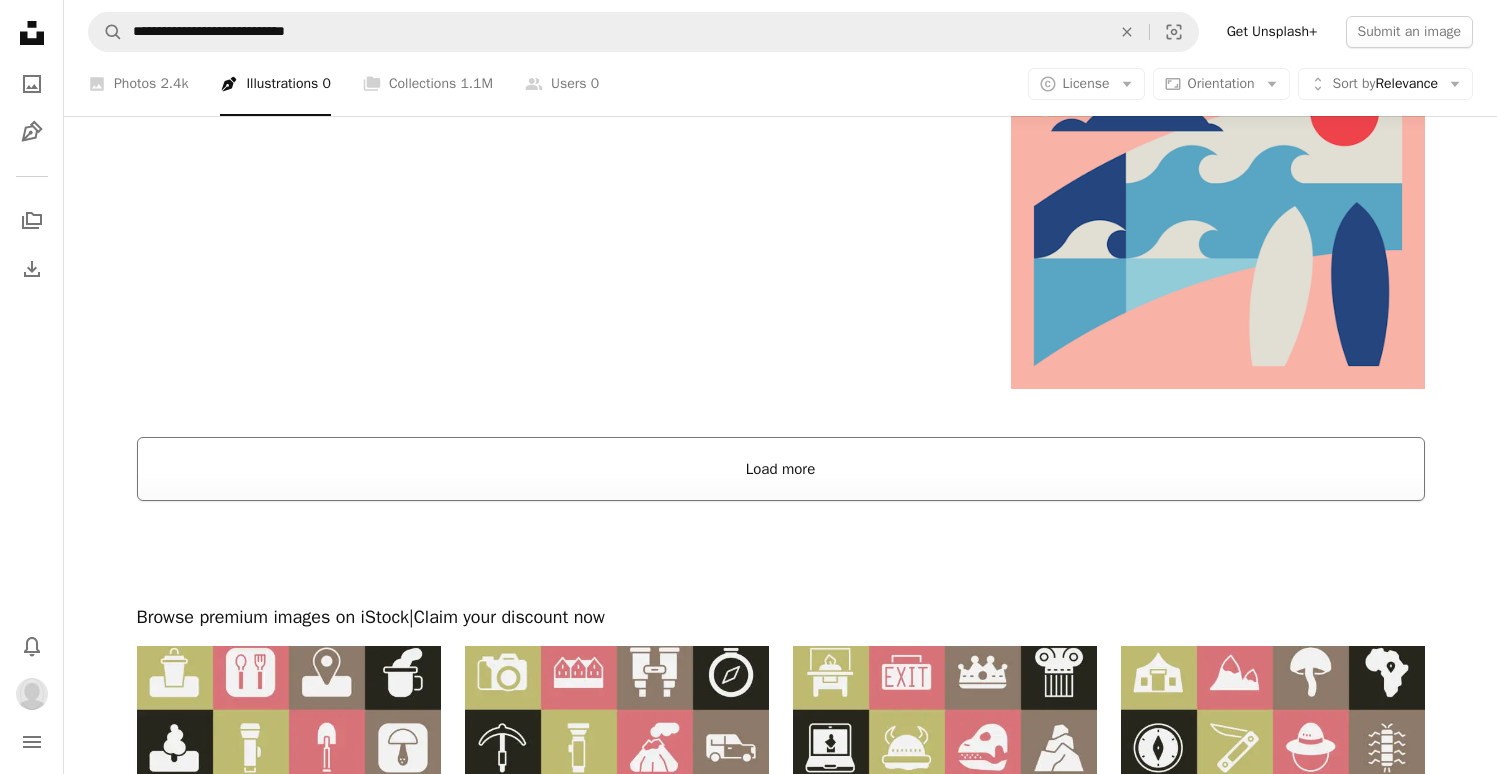 click on "Load more" at bounding box center [781, 469] 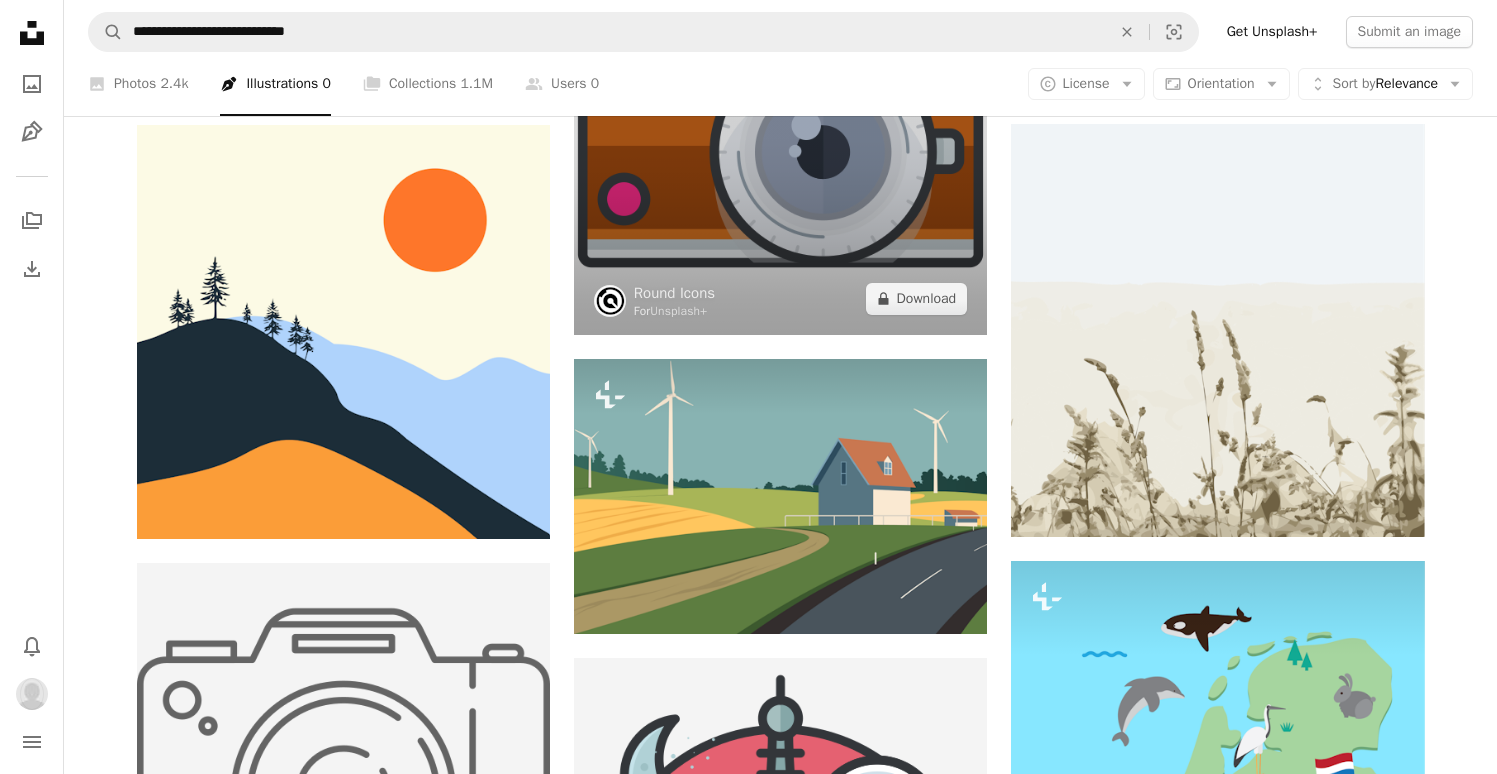 scroll, scrollTop: 11819, scrollLeft: 0, axis: vertical 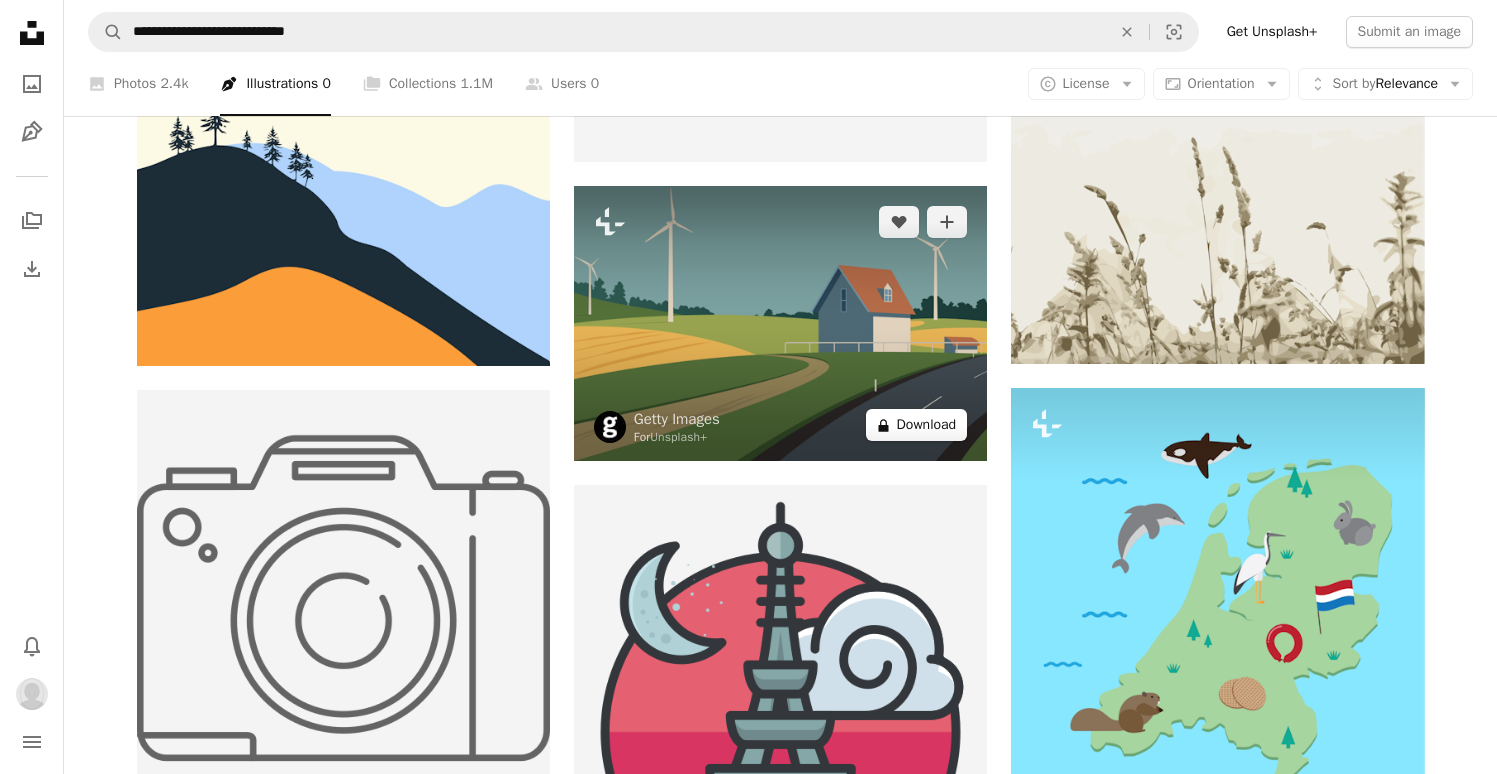 click on "A lock   Download" at bounding box center (917, 425) 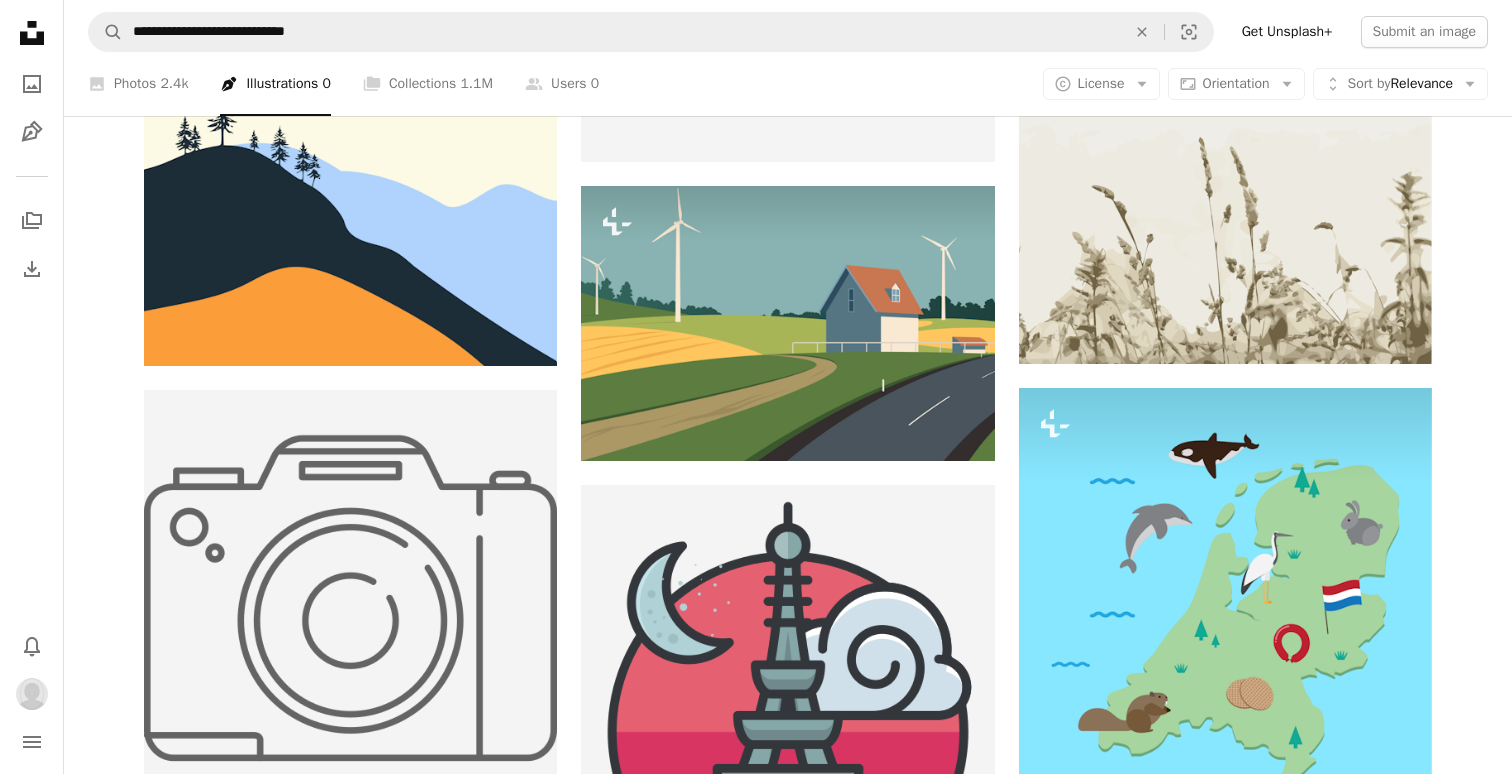 click on "An X shape Premium, ready to use images. Get unlimited access. A plus sign Members-only content added monthly A plus sign Unlimited royalty-free downloads A plus sign Illustrations  New A plus sign Enhanced legal protections yearly 66%  off monthly $12   $4 USD per month * Get  Unsplash+ * When paid annually, billed upfront  $48 Taxes where applicable. Renews automatically. Cancel anytime." at bounding box center [756, 4863] 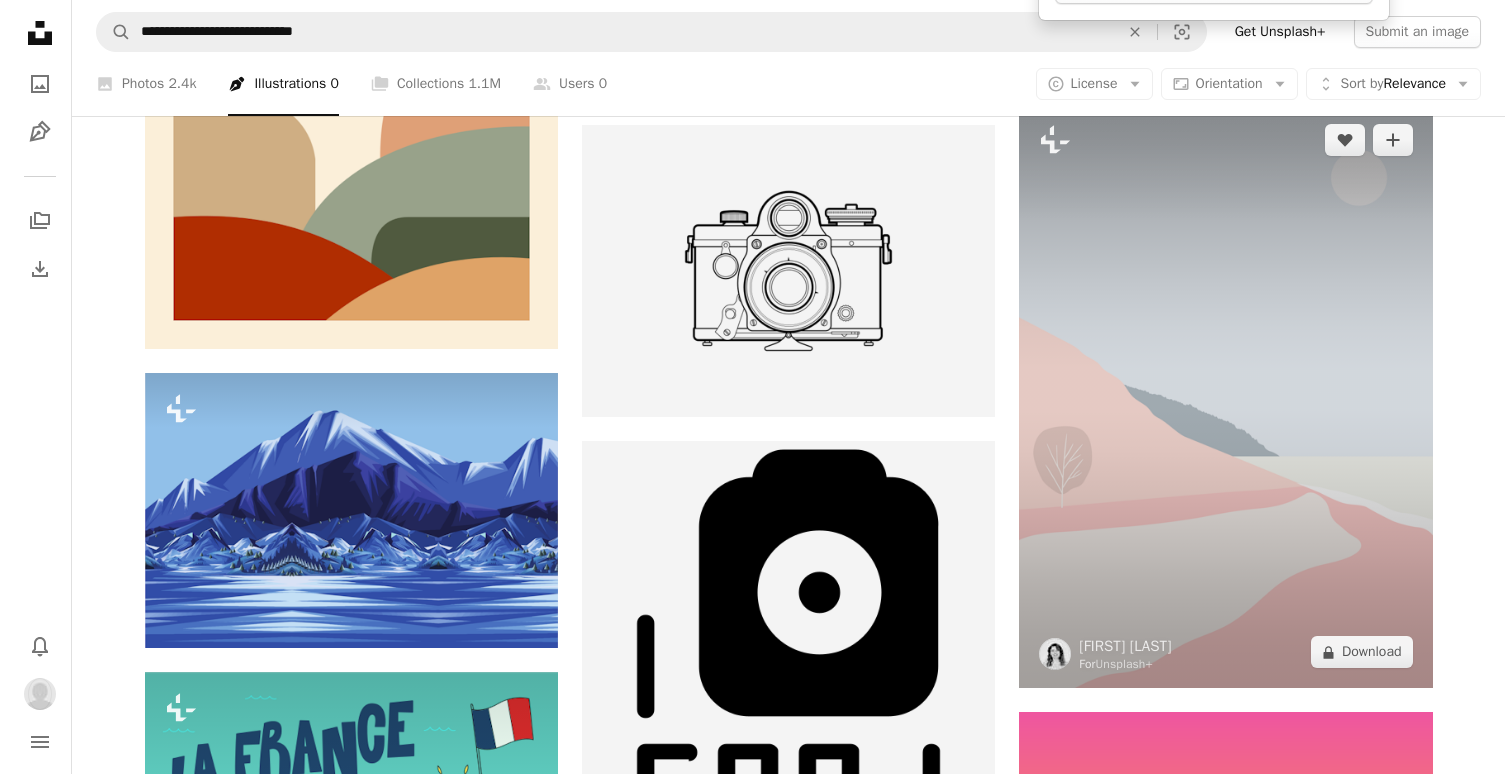scroll, scrollTop: 18428, scrollLeft: 0, axis: vertical 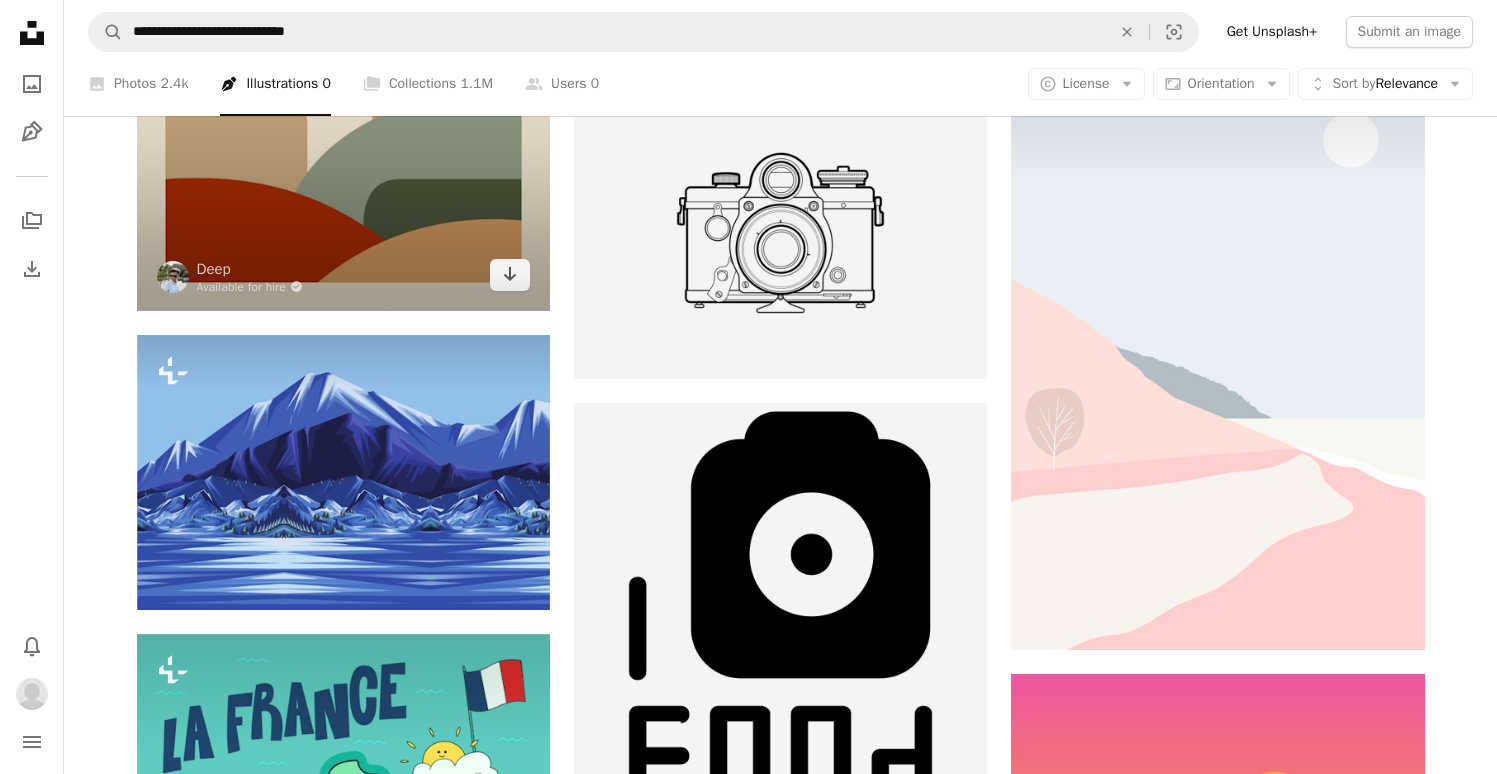 click at bounding box center (343, 103) 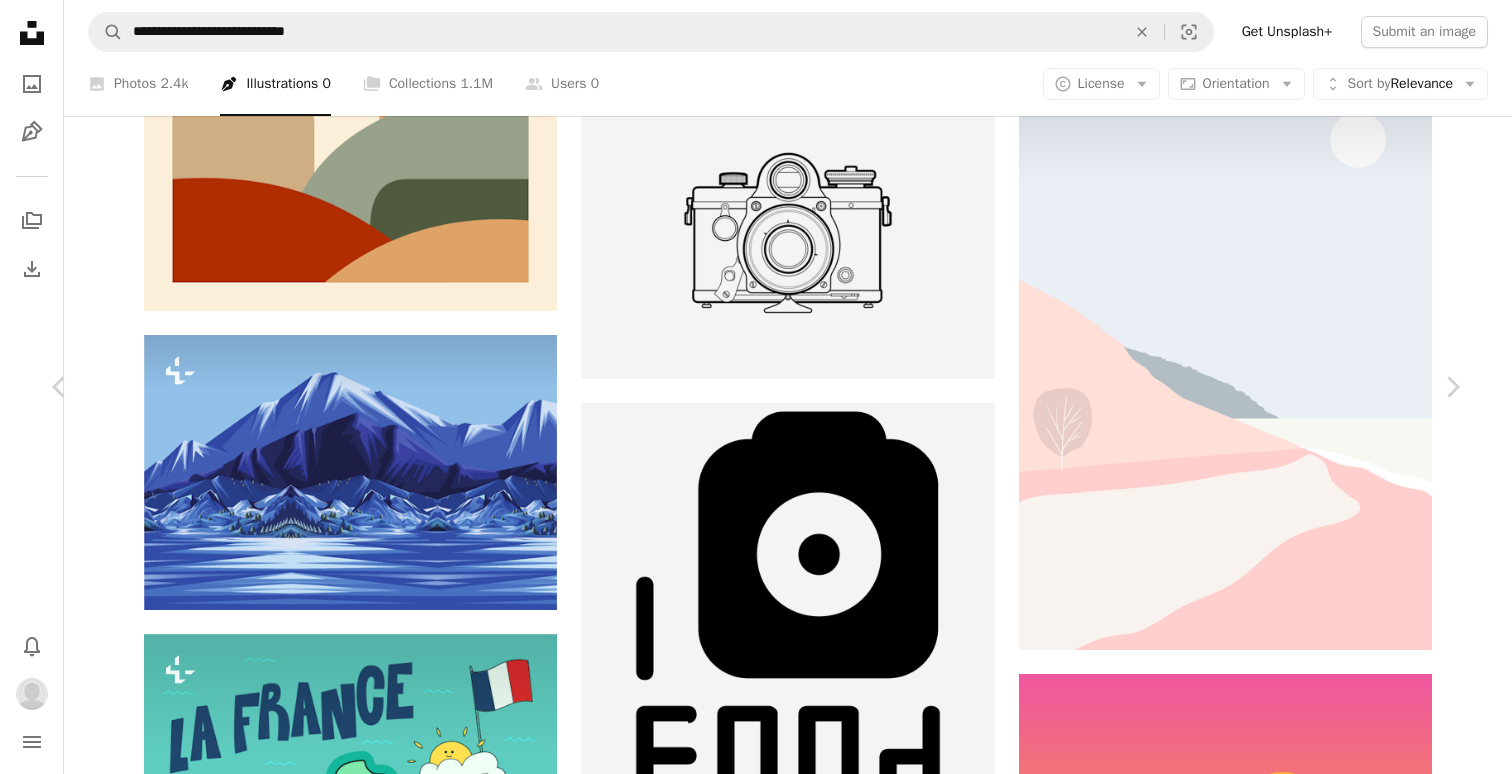 scroll, scrollTop: 7475, scrollLeft: 0, axis: vertical 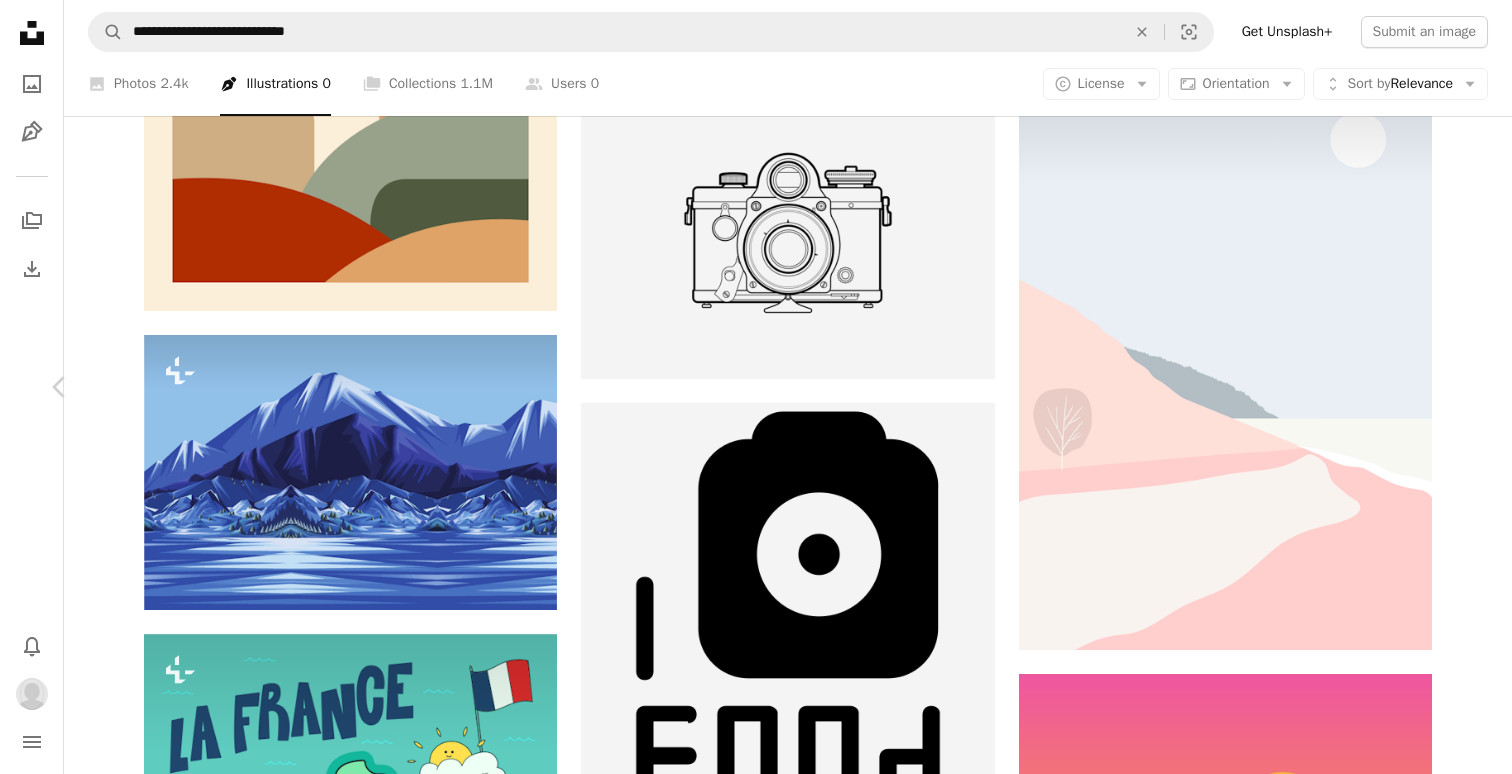 click on "Chevron right" 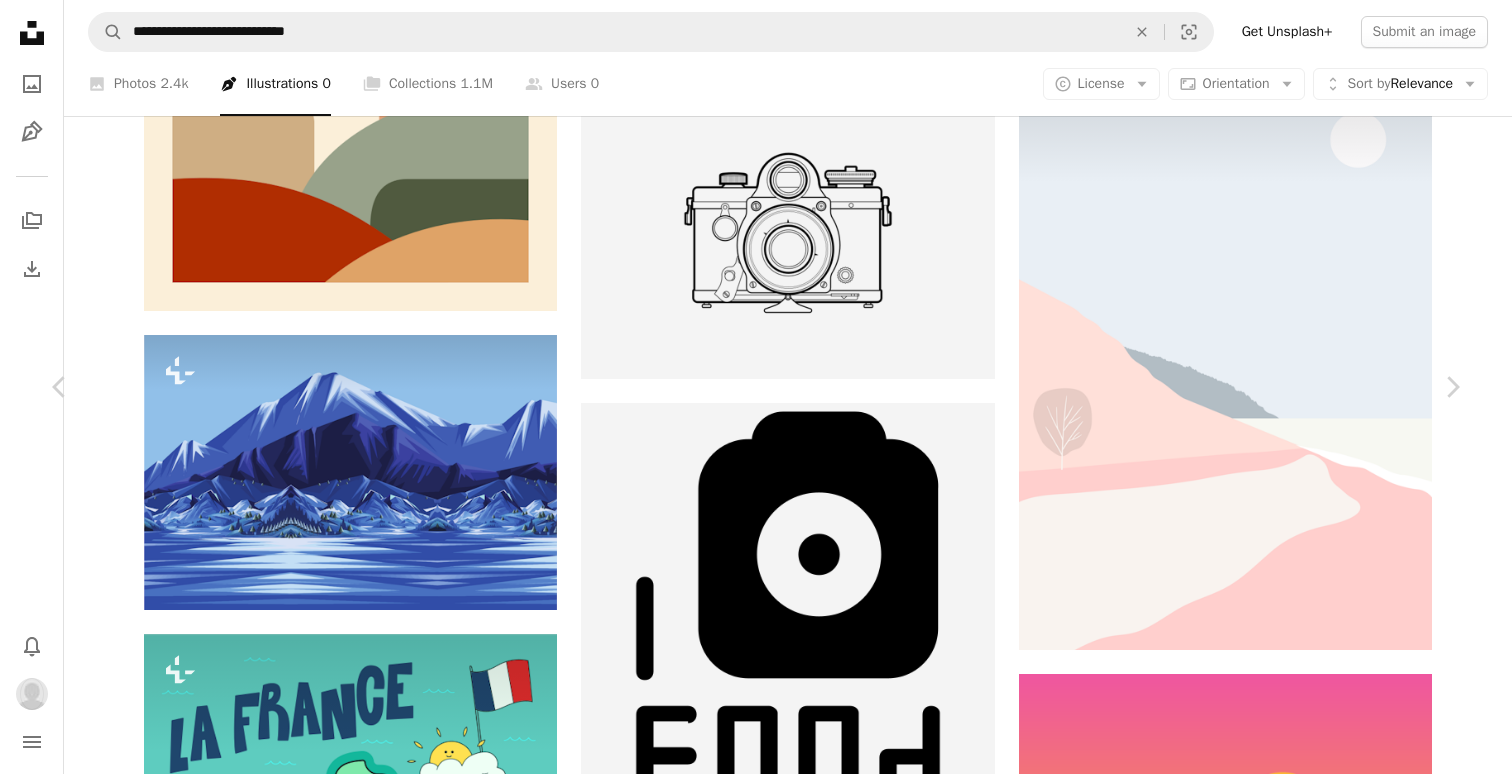 click on "A heart" at bounding box center (1056, 4915) 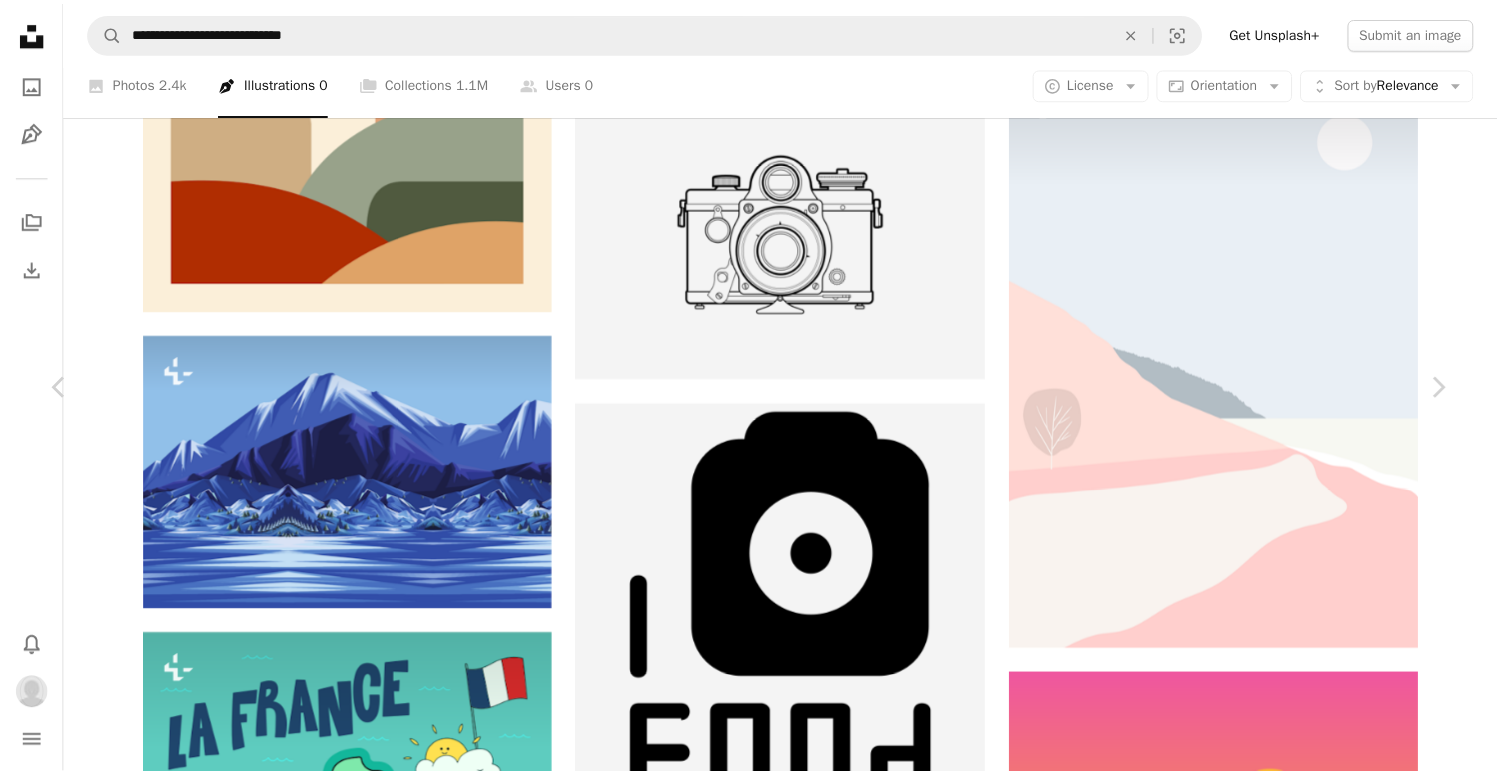 scroll, scrollTop: 87, scrollLeft: 0, axis: vertical 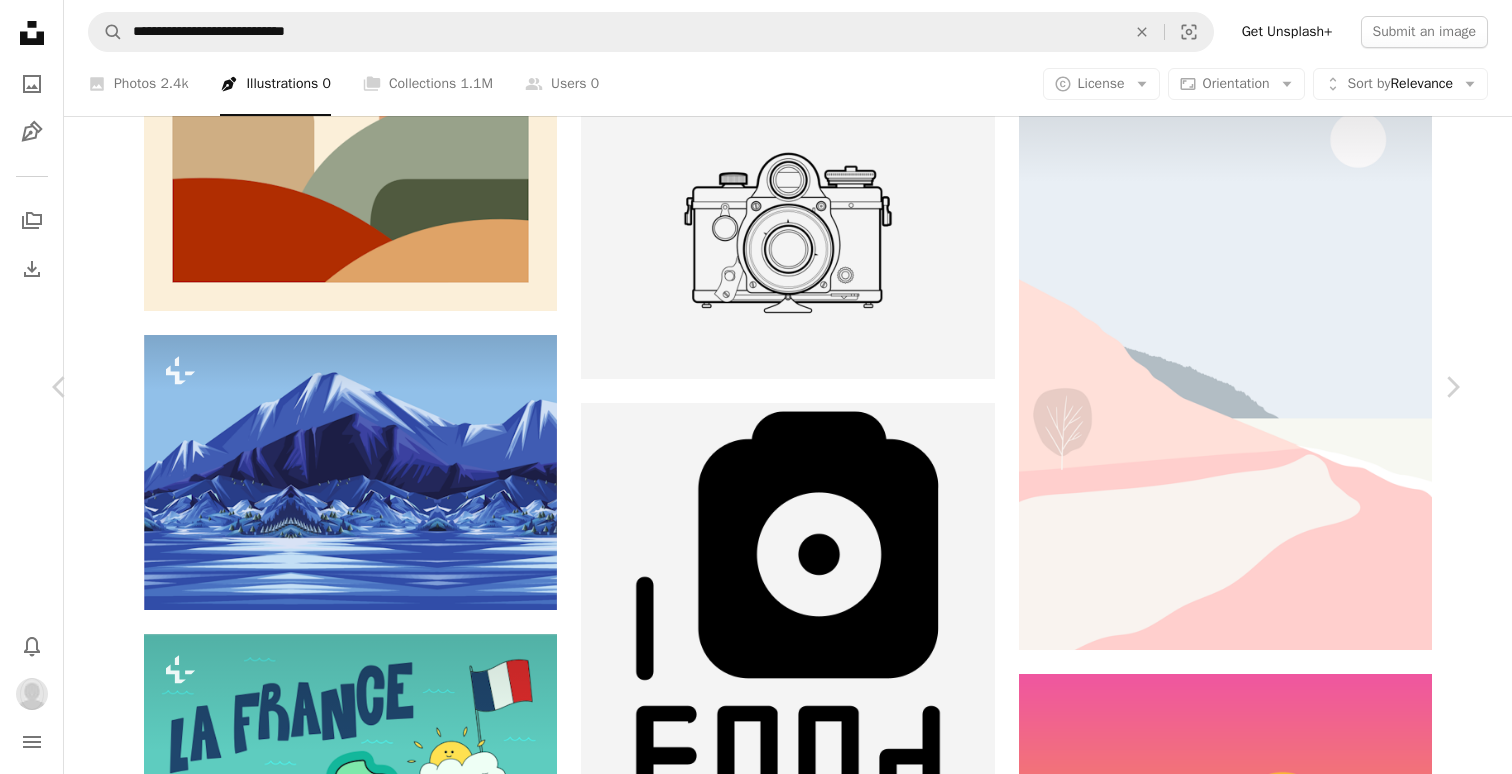click on "An X shape Chevron left Chevron right Getty Images For  Unsplash+ A heart A plus sign Edit image   Plus sign for Unsplash+ A lock   Download Zoom in Featured in Nature A forward-right arrow Share More Actions Calendar outlined Published on  [MONTH] [DAY], [YEAR] Safety Licensed under the  Unsplash+ License travel winter snow lake ice vector mountain range panoramic illustrations woodland wilderness frost no people fir tree majestic frozen water Related images Plus sign for Unsplash+ A heart A plus sign Getty Images For  Unsplash+ A lock   Download Plus sign for Unsplash+ A heart A plus sign [FIRST] [LAST] For  Unsplash+ A lock   Download Plus sign for Unsplash+ A heart A plus sign Fast Ink For  Unsplash+ A lock   Download Plus sign for Unsplash+ A heart A plus sign Graficon Stuff For  Unsplash+ A lock   Download Plus sign for Unsplash+ A heart A plus sign [FIRST] [LAST] For  Unsplash+ A lock   Download Plus sign for Unsplash+ A heart A plus sign Graficon Stuff For  Unsplash+ A lock   Download Plus sign for Unsplash+ For" at bounding box center [756, 5255] 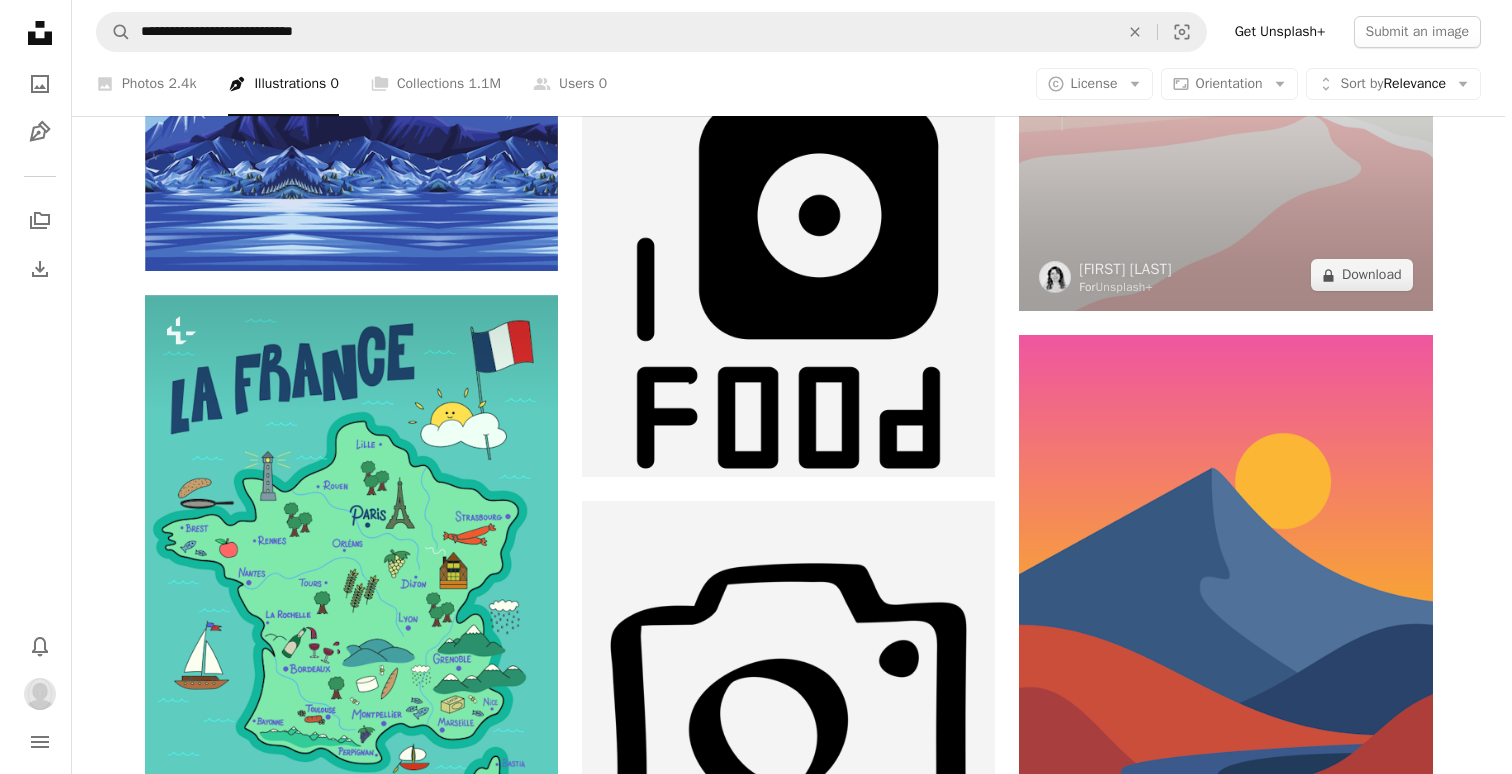 scroll, scrollTop: 18763, scrollLeft: 0, axis: vertical 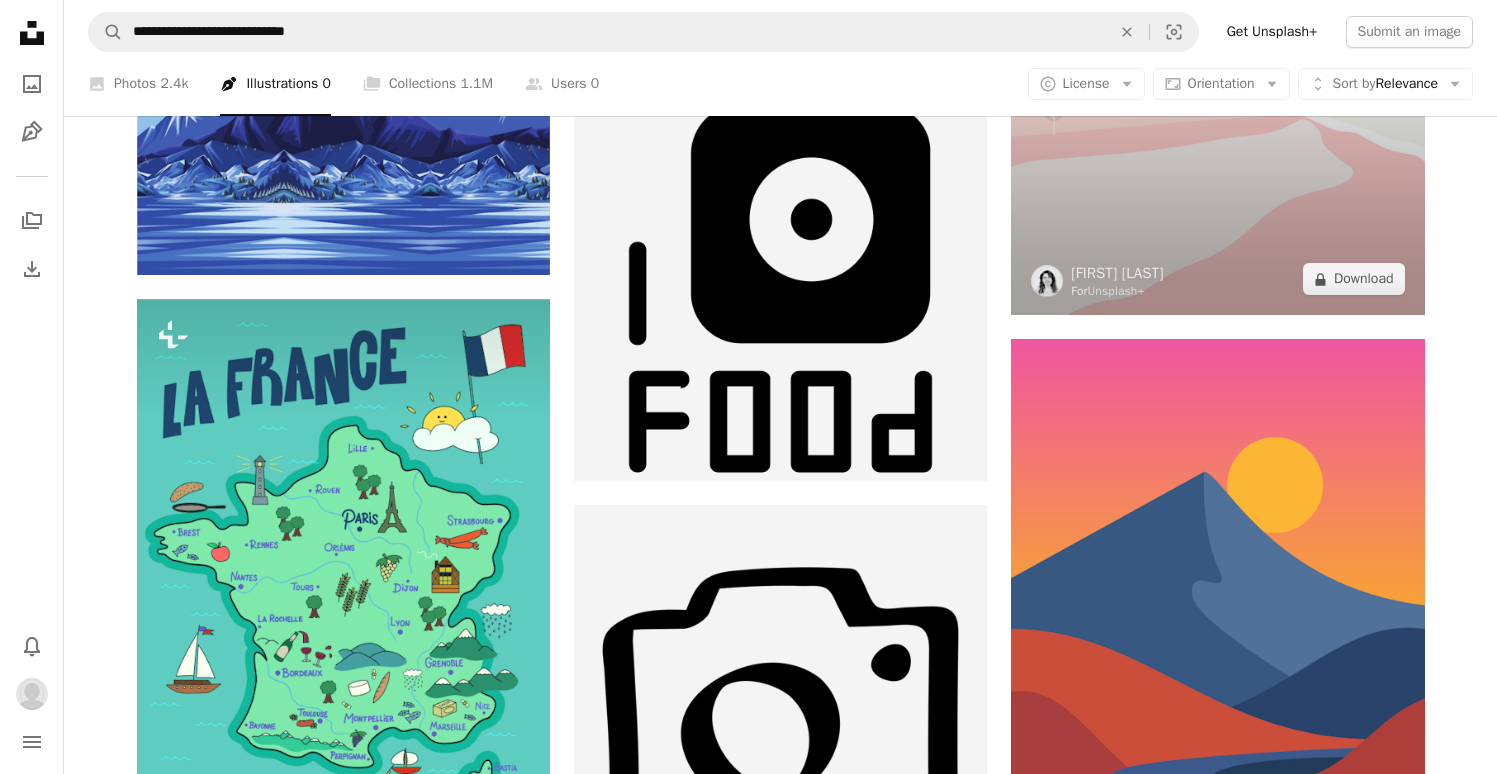click at bounding box center (1217, 23) 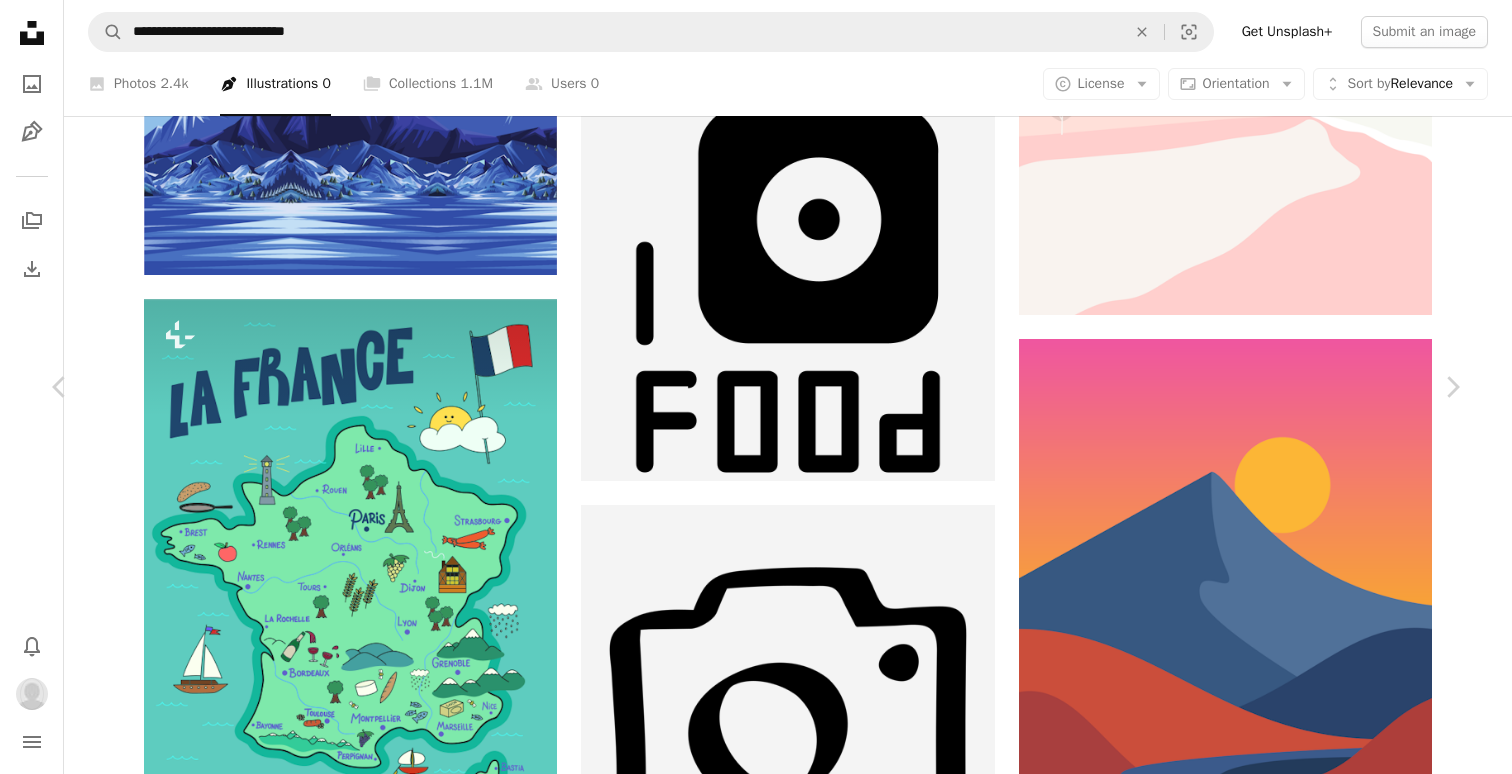click on "A heart" 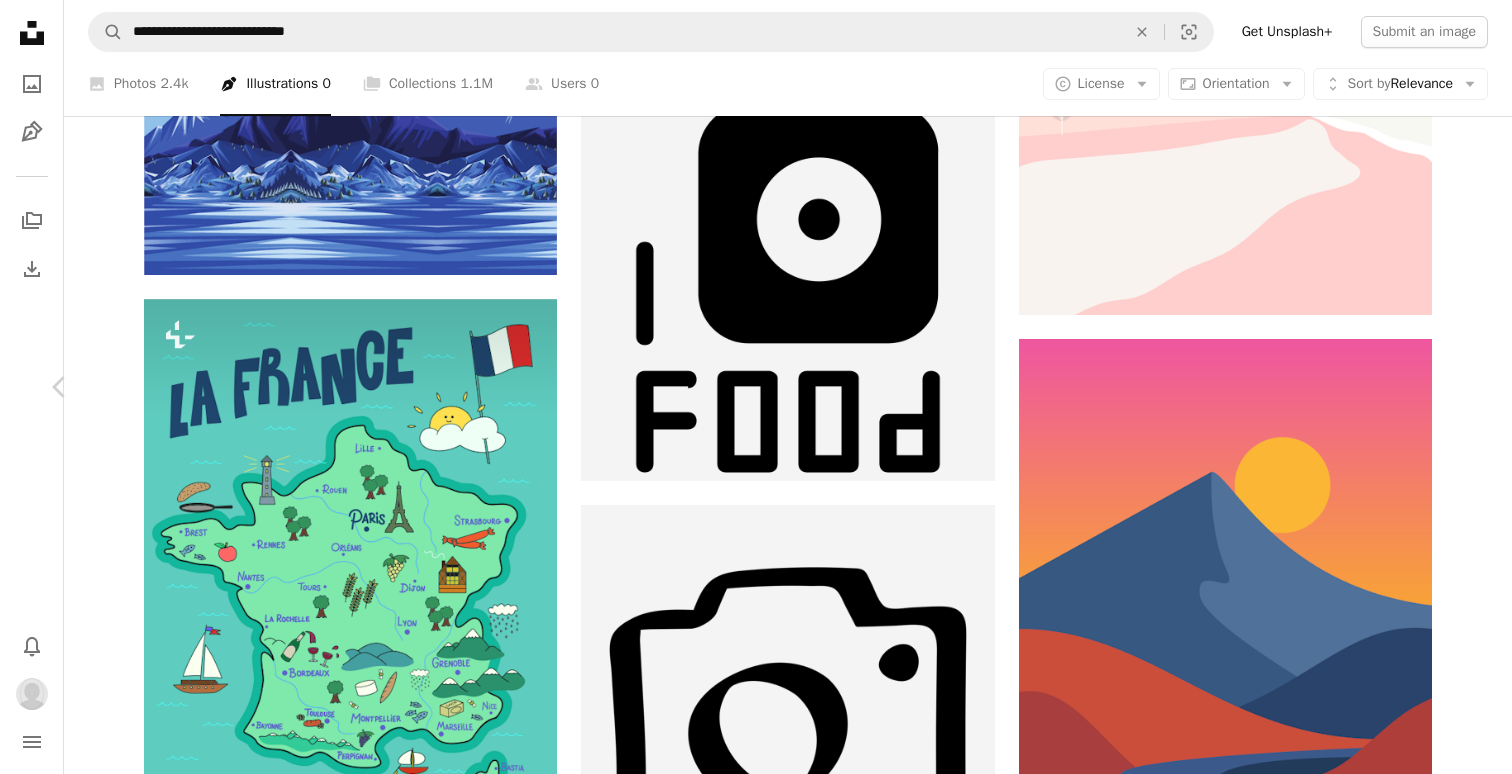 click on "Chevron right" 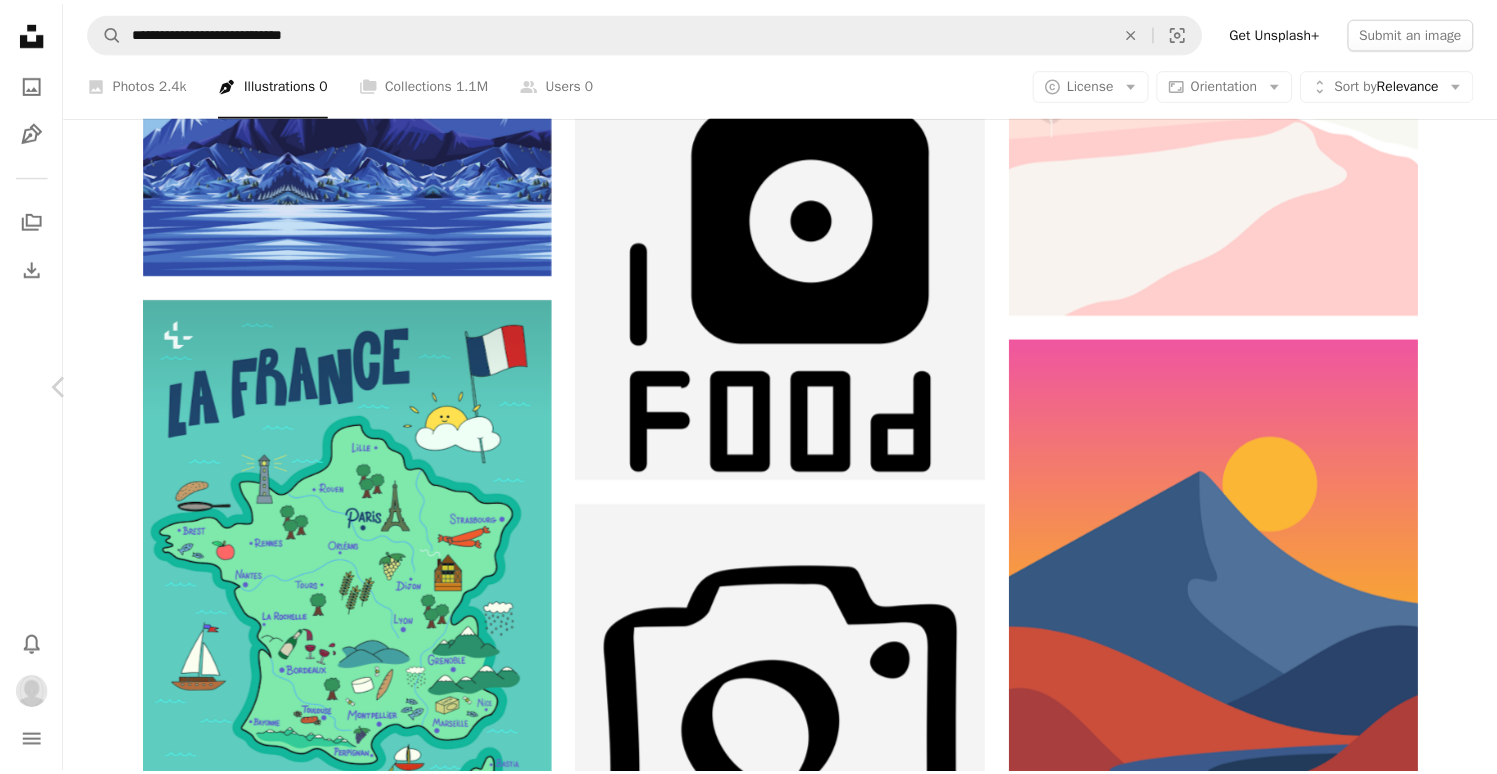 scroll, scrollTop: 0, scrollLeft: 0, axis: both 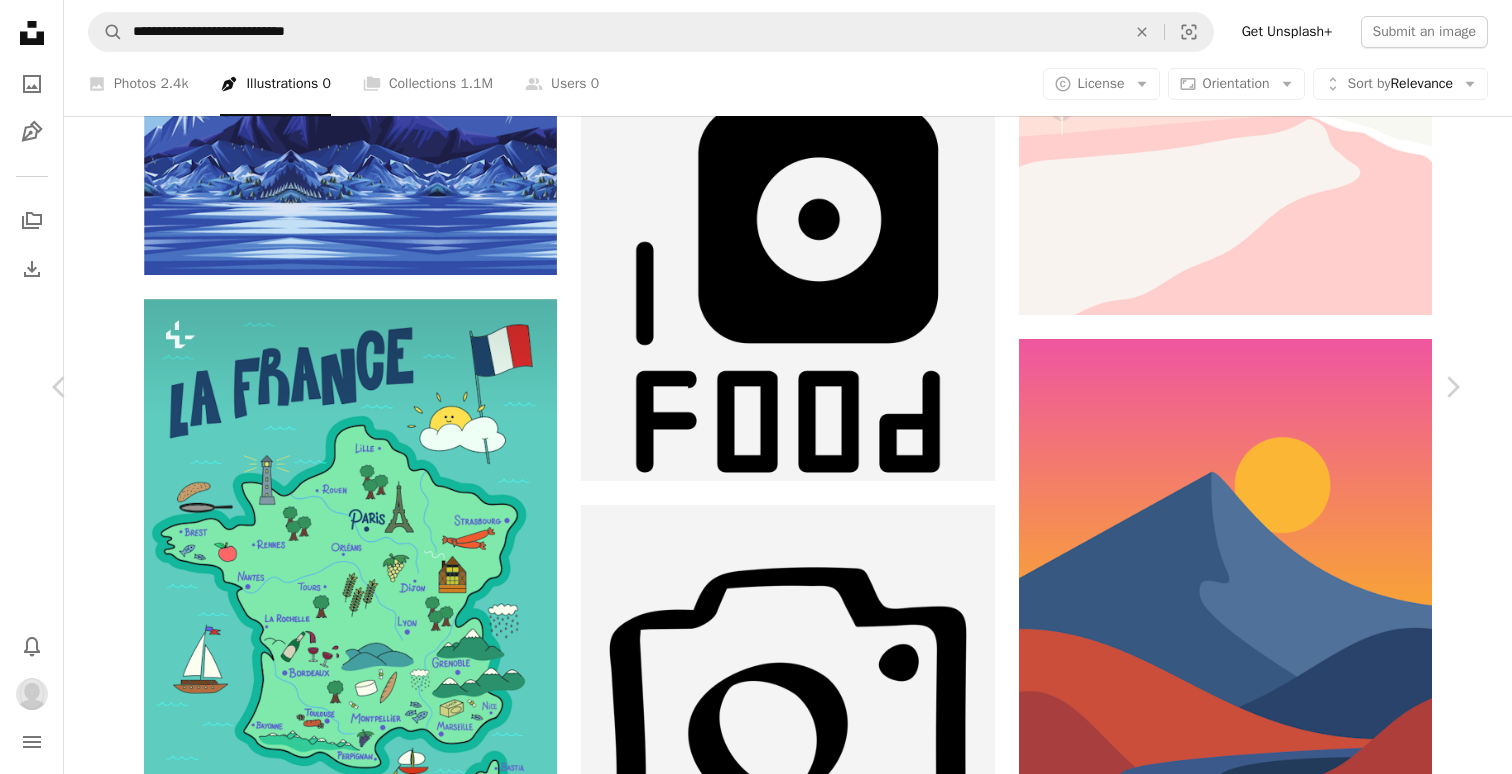 click on "An X shape Chevron left Chevron right [FIRST] [LAST] For  Unsplash+ A heart A plus sign Edit image   Plus sign for Unsplash+ A lock   Download Zoom in A forward-right arrow Share More Actions Calendar outlined Published on  [MONTH] [DAY], [YEAR] Safety Licensed under the  Unsplash+ License wallpaper background illustration vector countryside illustrations fields rural flat design rural life country living From this series Plus sign for Unsplash+ Plus sign for Unsplash+ Plus sign for Unsplash+ Related images Plus sign for Unsplash+ A heart A plus sign [FIRST] [LAST] For  Unsplash+ A lock   Download Plus sign for Unsplash+ A heart A plus sign [FIRST] [LAST] For  Unsplash+ A lock   Download Plus sign for Unsplash+ A heart A plus sign [FIRST] [LAST] For  Unsplash+ A lock   Download Plus sign for Unsplash+ A heart A plus sign [FIRST] [LAST] For  Unsplash+ A lock   Download Plus sign for Unsplash+ A heart A plus sign [FIRST] [LAST] For  Unsplash+ A lock   Download Plus sign for Unsplash+ A heart A plus sign [FIRST] [LAST] For" at bounding box center [756, 4920] 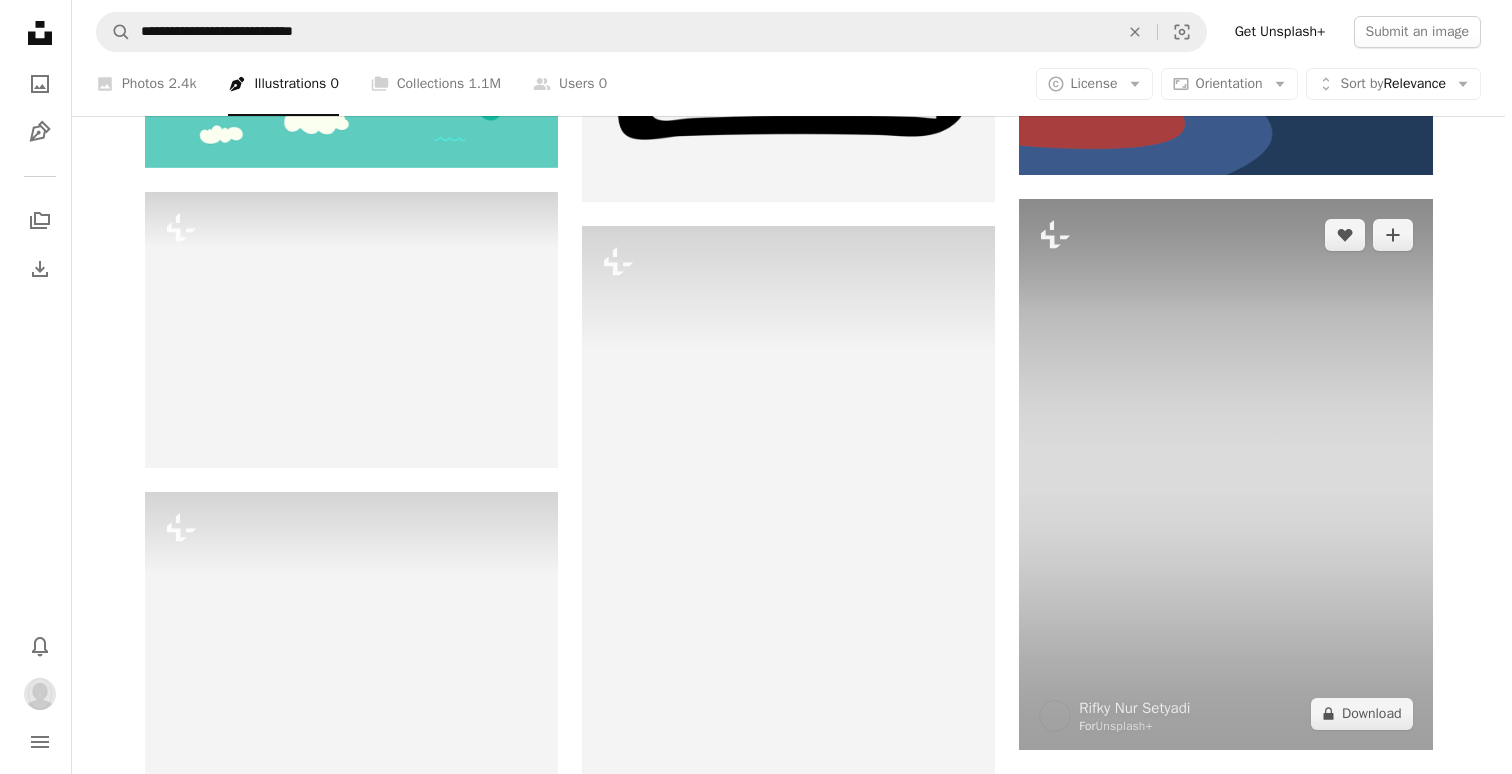 scroll, scrollTop: 19477, scrollLeft: 0, axis: vertical 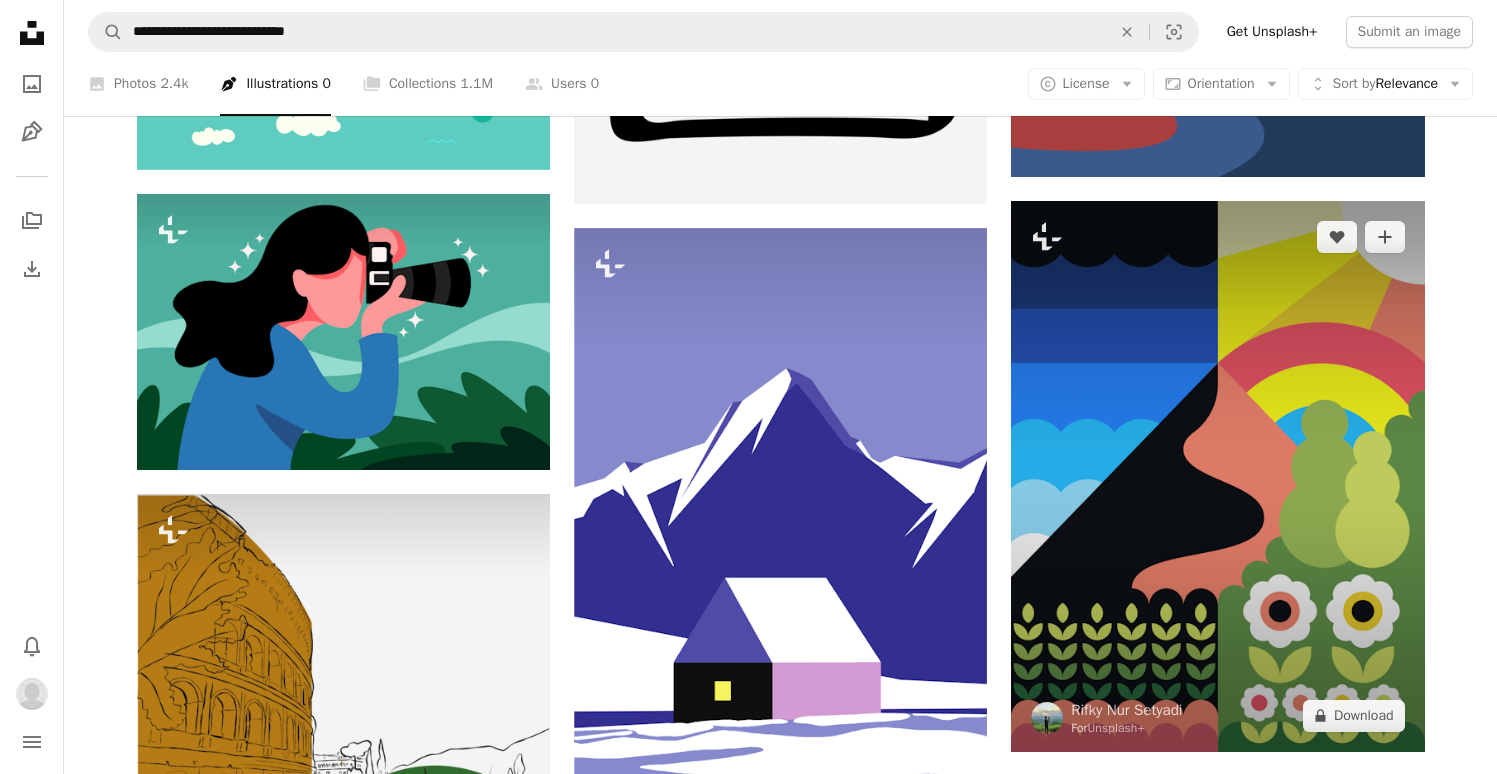 click at bounding box center [1217, 476] 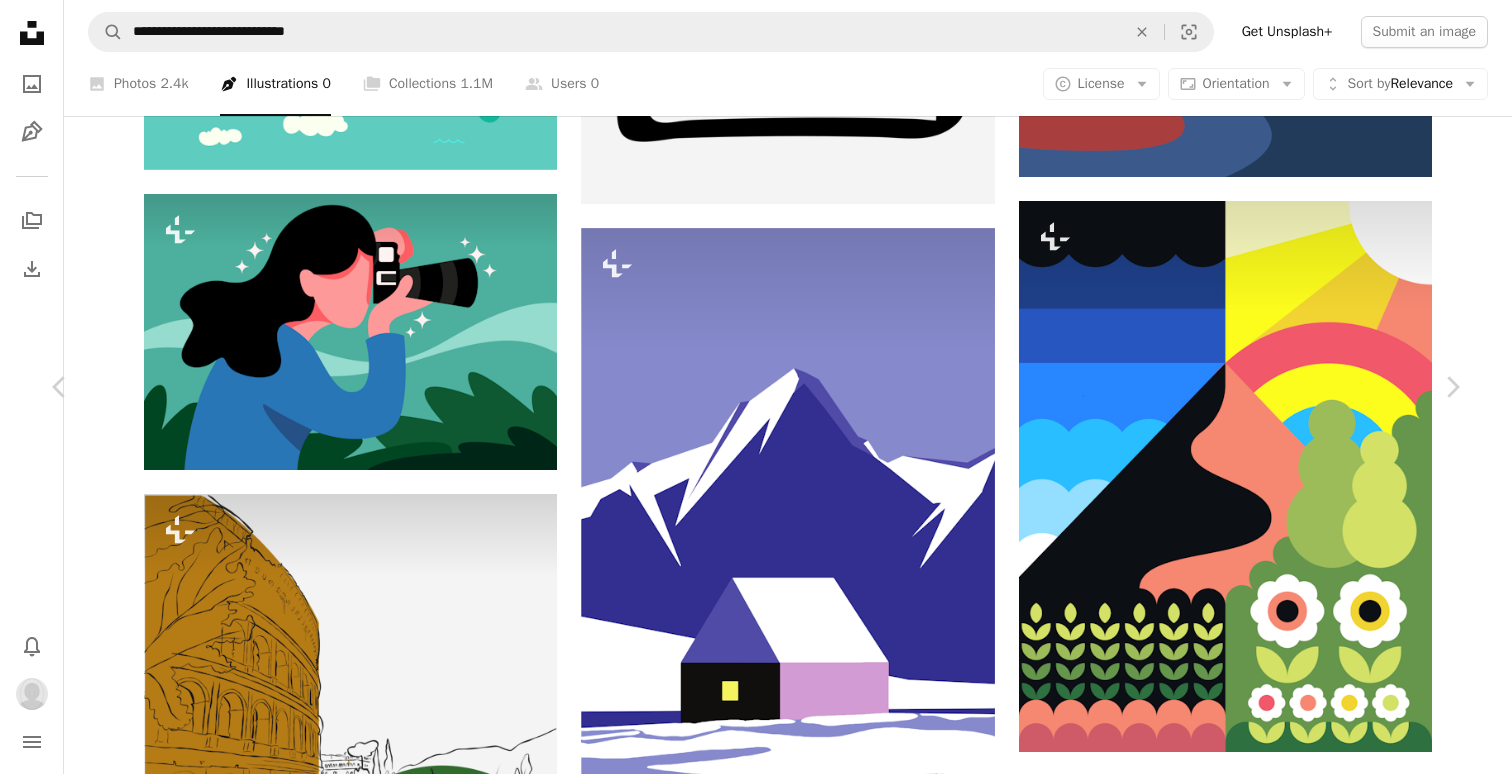 scroll, scrollTop: 4, scrollLeft: 0, axis: vertical 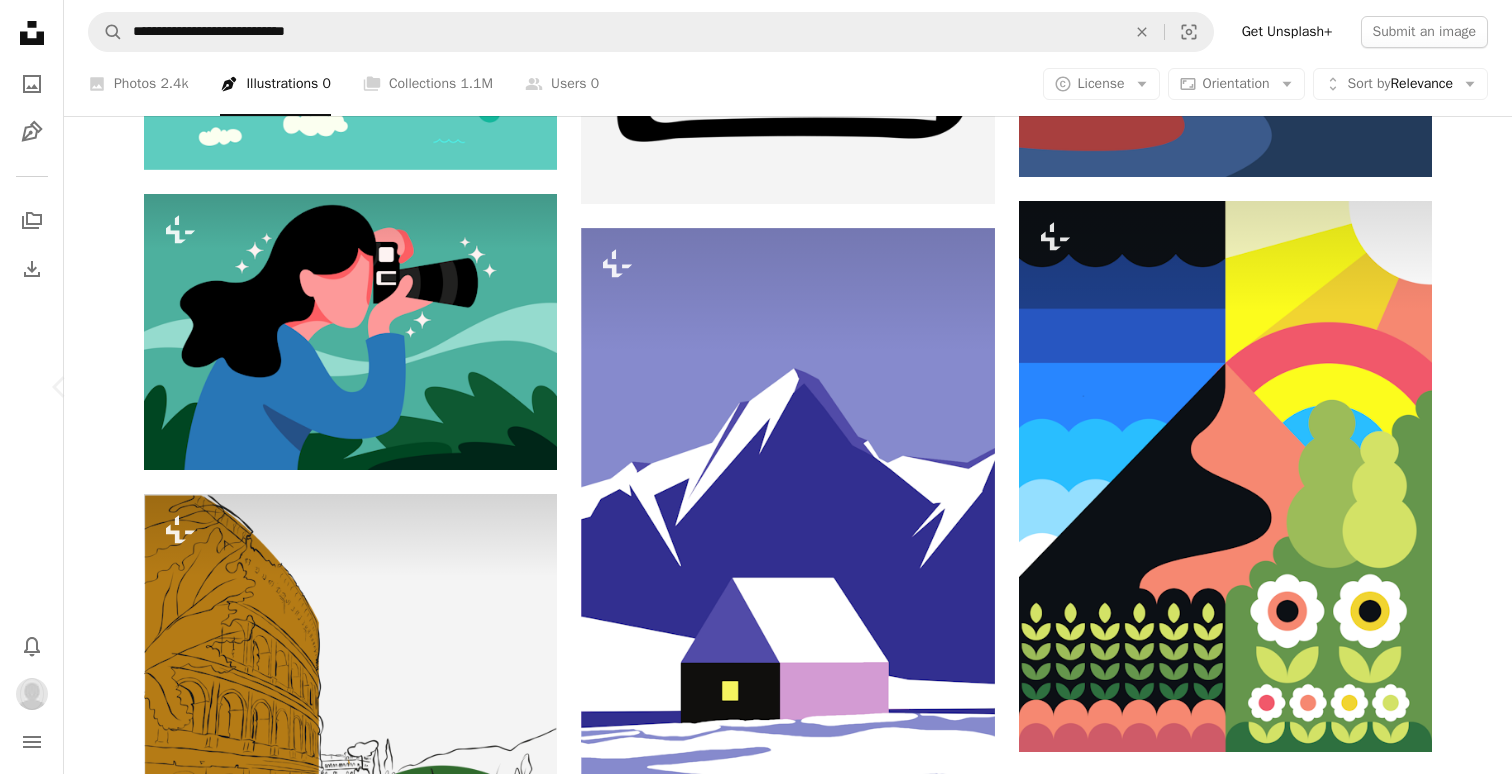 click on "Chevron right" at bounding box center [1452, 387] 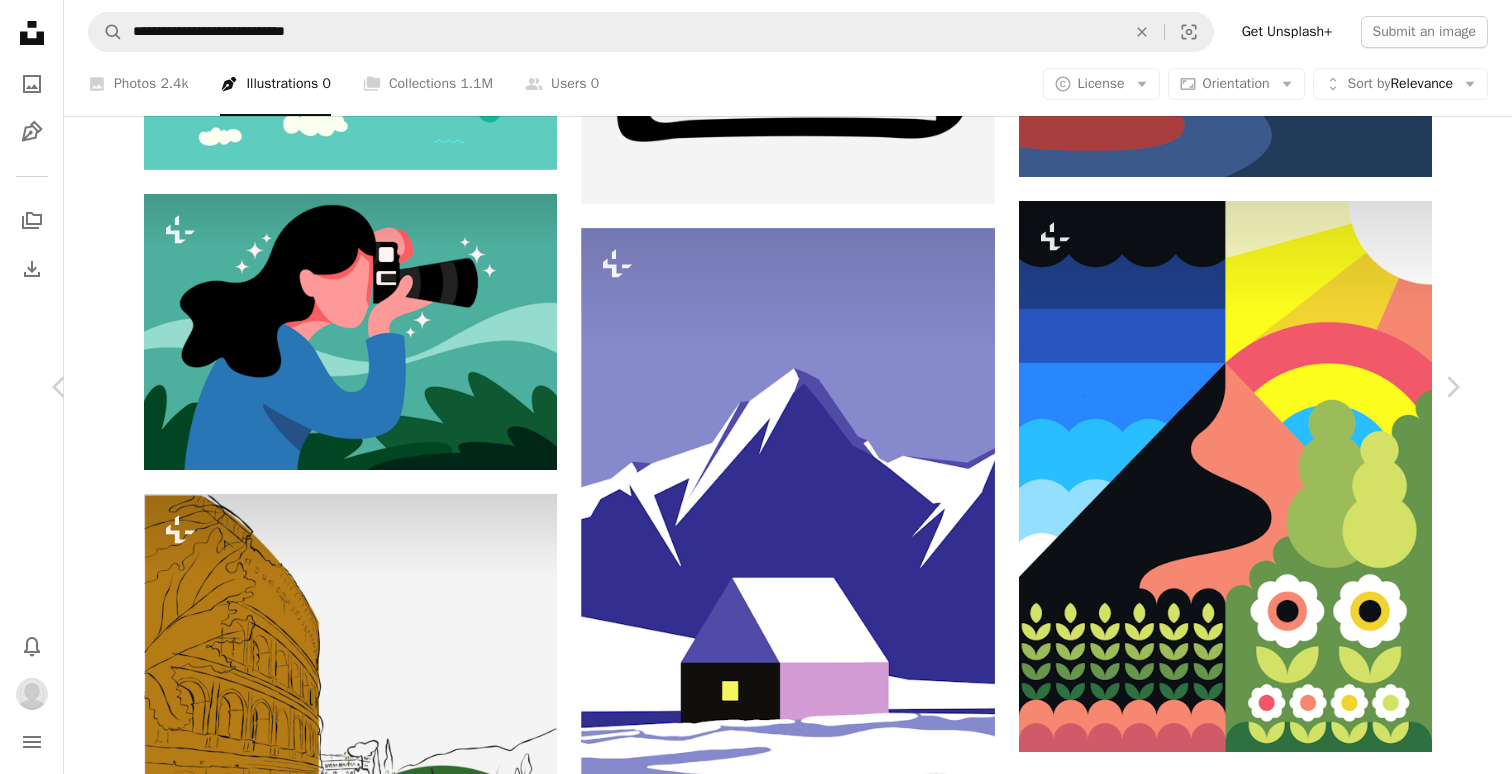 click on "[FIRST] [LAST] For  Unsplash+ A heart A plus sign Edit image   Plus sign for Unsplash+ A lock   Download" at bounding box center (748, 3866) 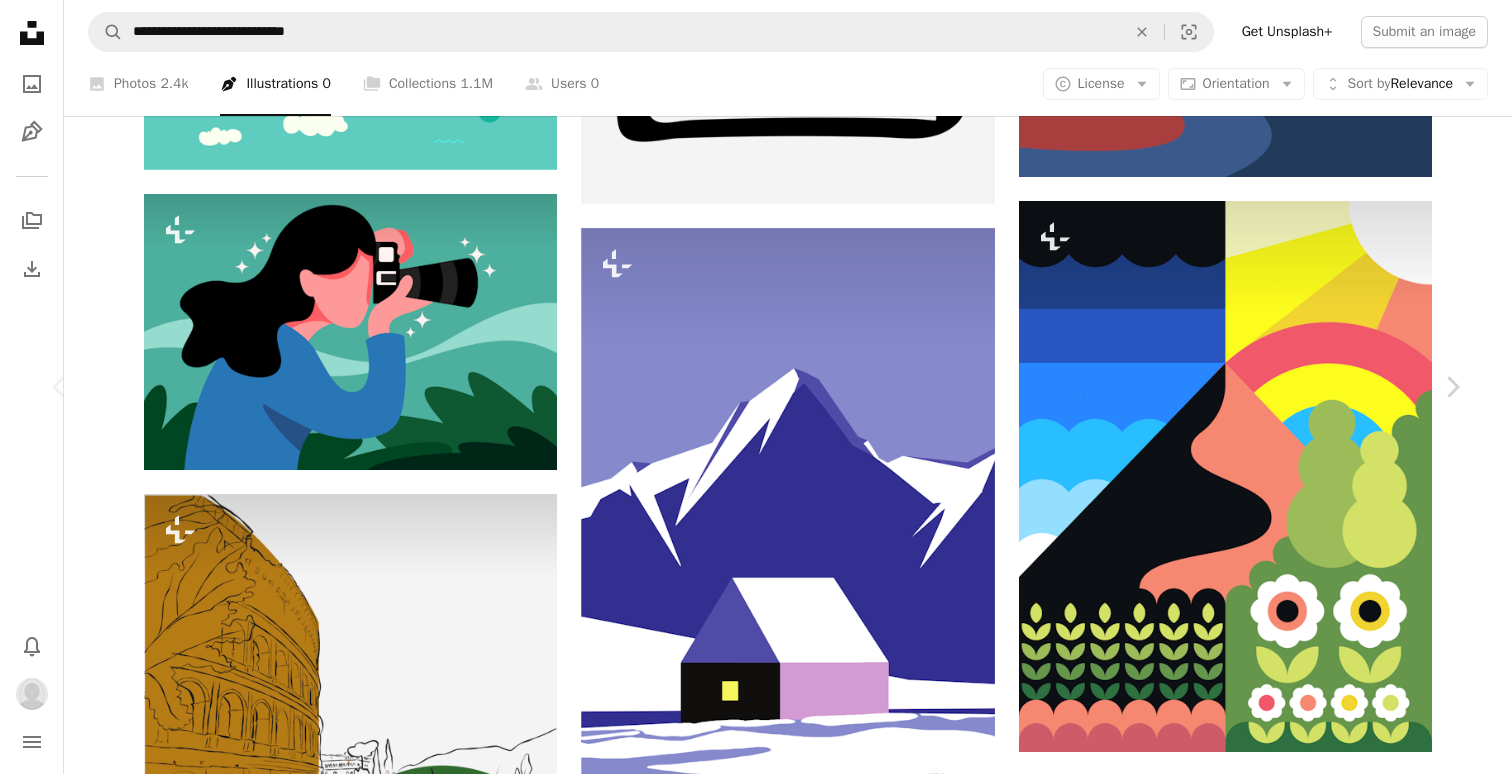 scroll, scrollTop: 0, scrollLeft: 0, axis: both 